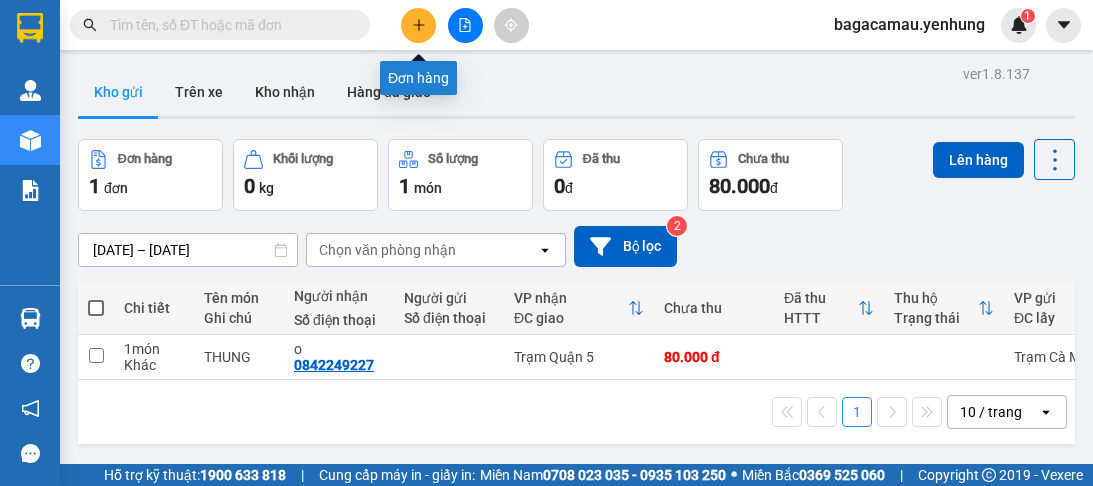 scroll, scrollTop: 0, scrollLeft: 0, axis: both 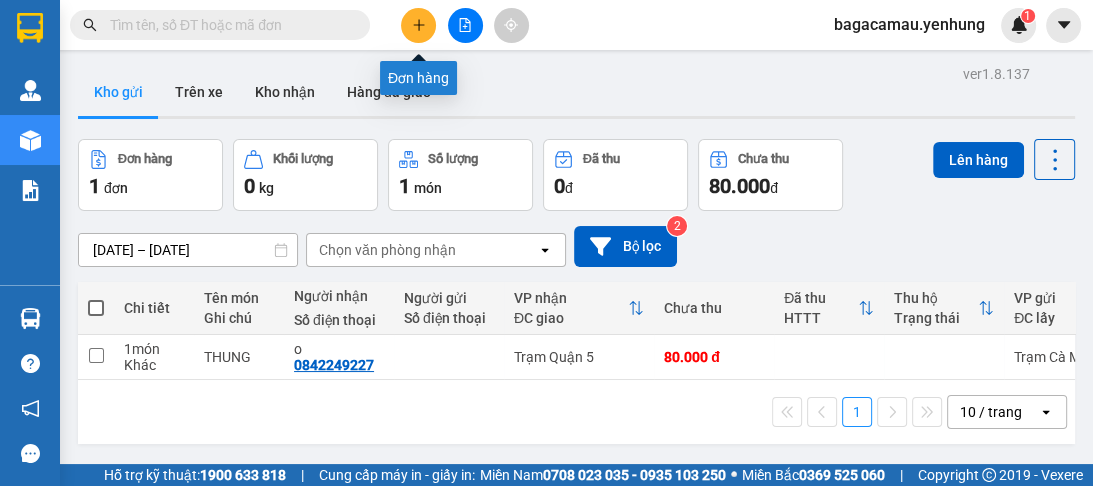 click 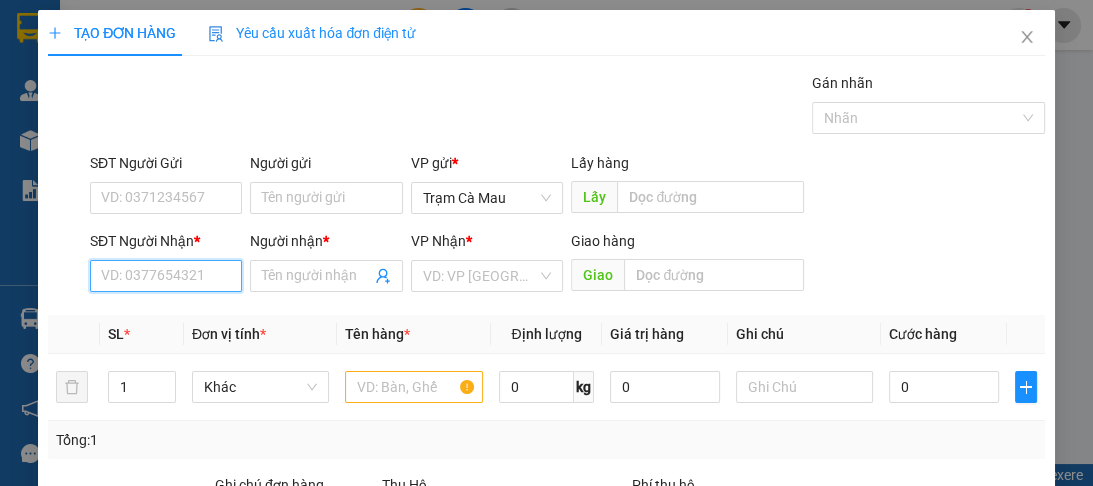click on "SĐT Người Nhận  *" at bounding box center (166, 276) 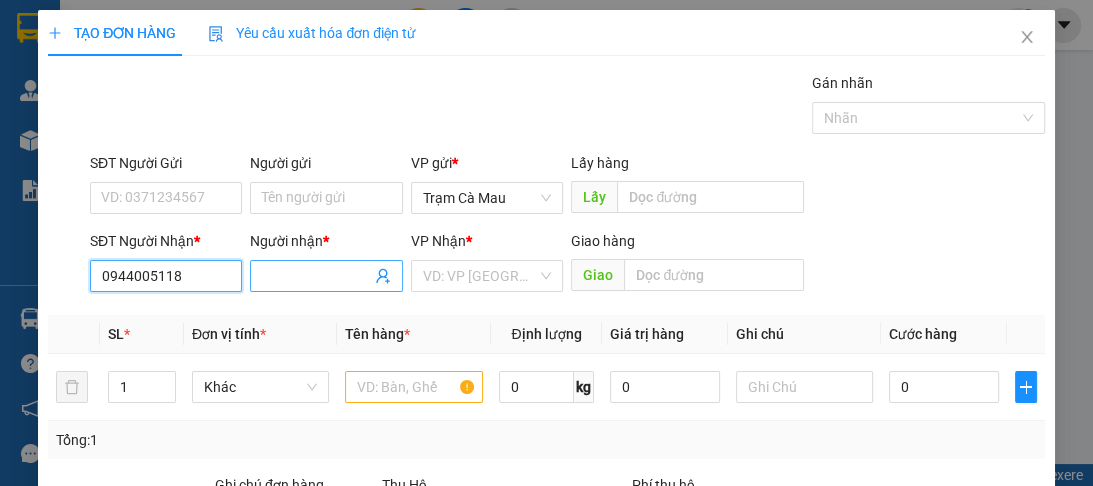 type on "0944005118" 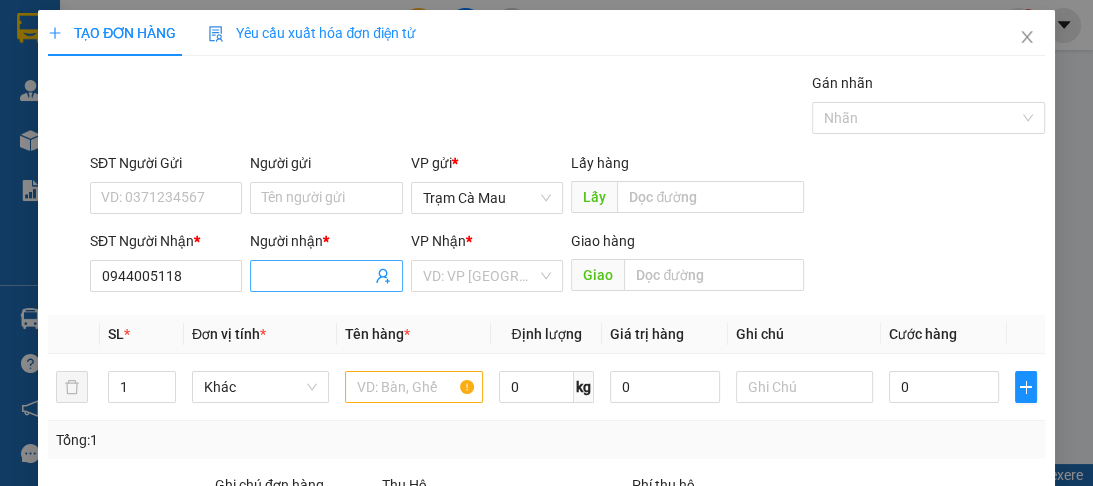 click on "Người nhận  *" at bounding box center (316, 276) 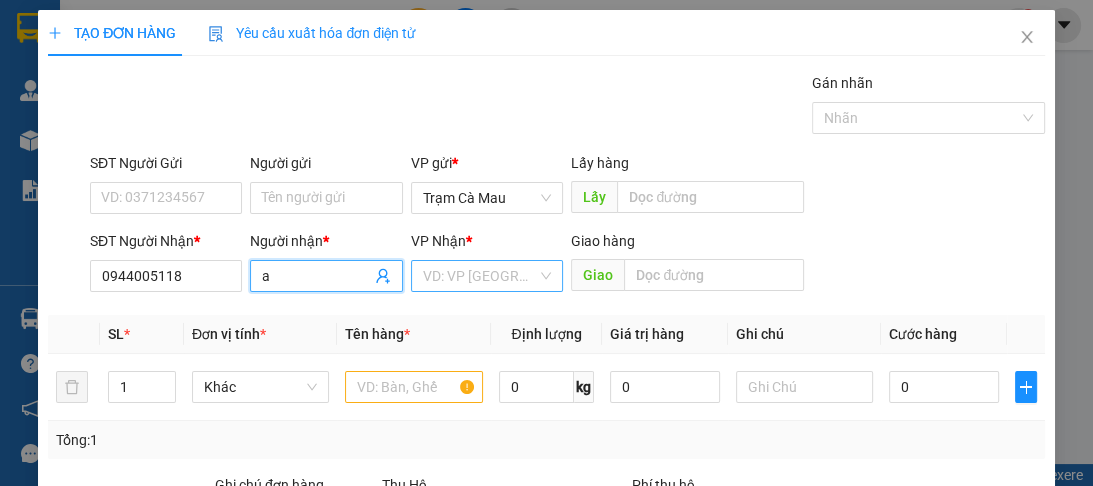 type on "a" 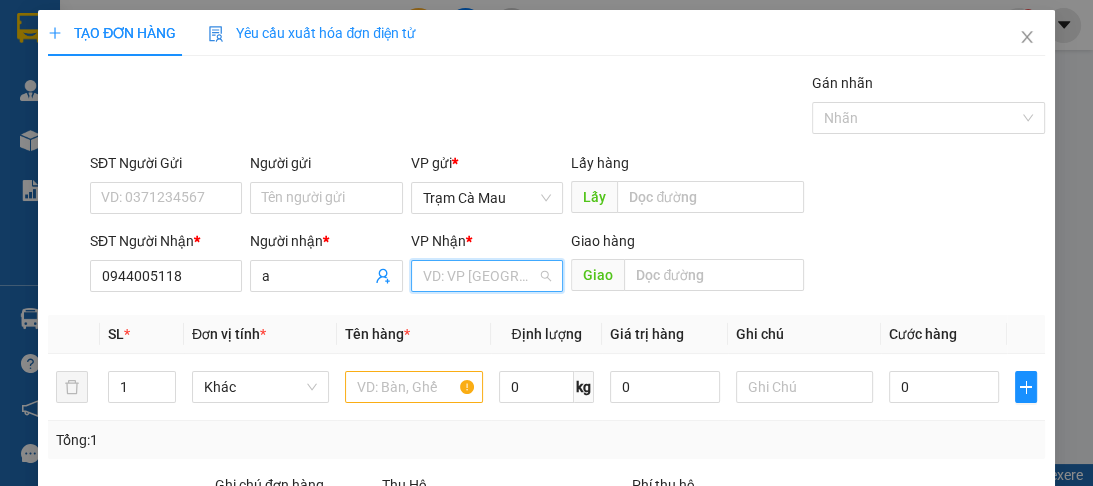 click at bounding box center (480, 276) 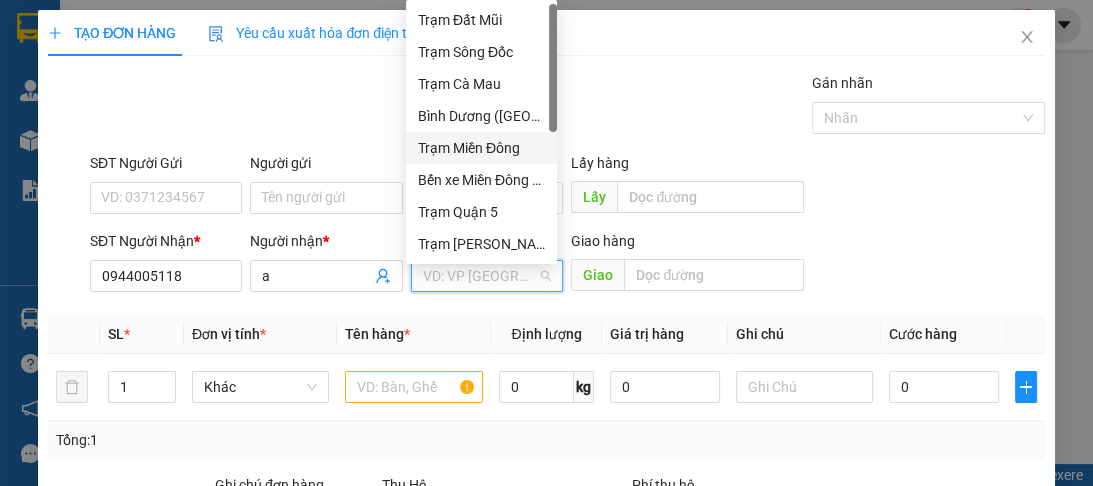 click on "Trạm Miền Đông" at bounding box center (481, 148) 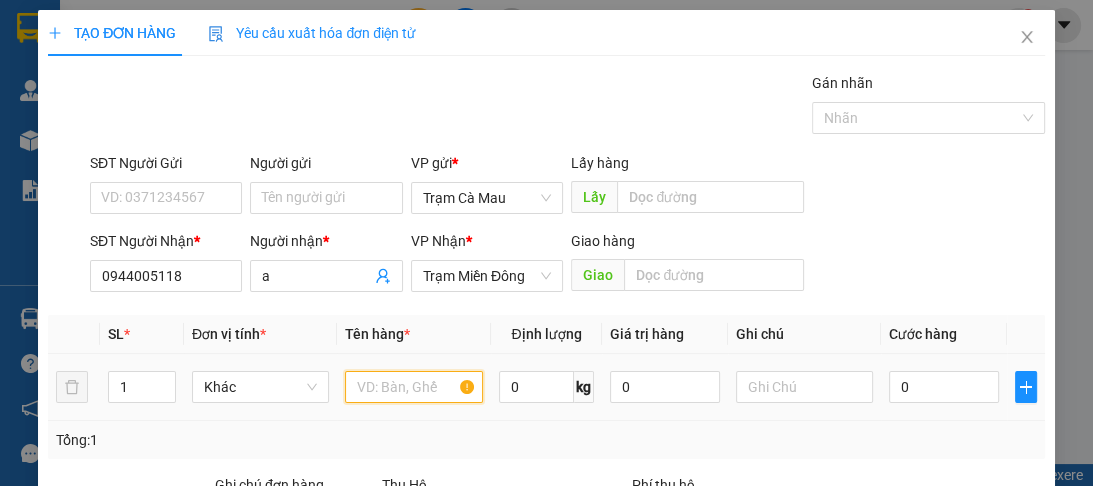click at bounding box center [413, 387] 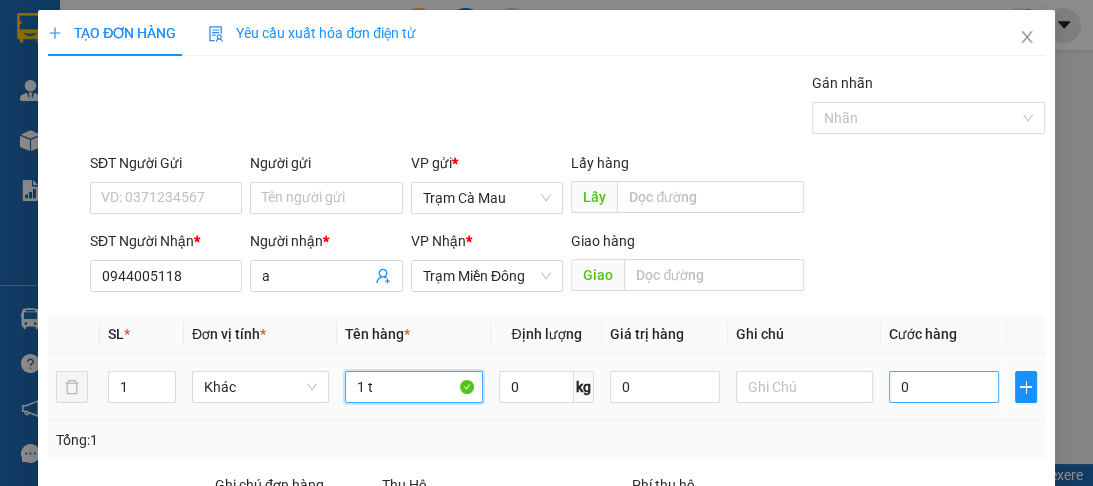 type on "1 t" 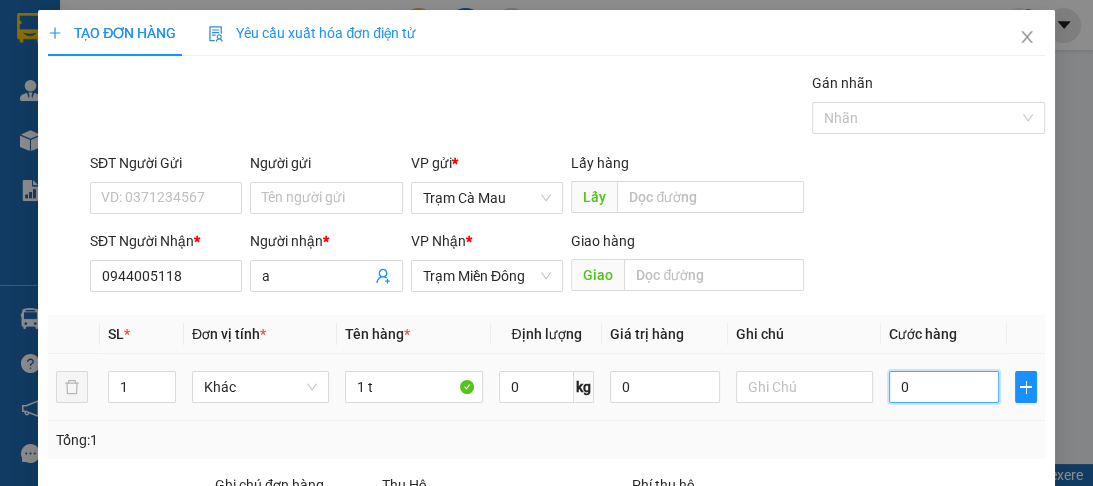 click on "0" at bounding box center [944, 387] 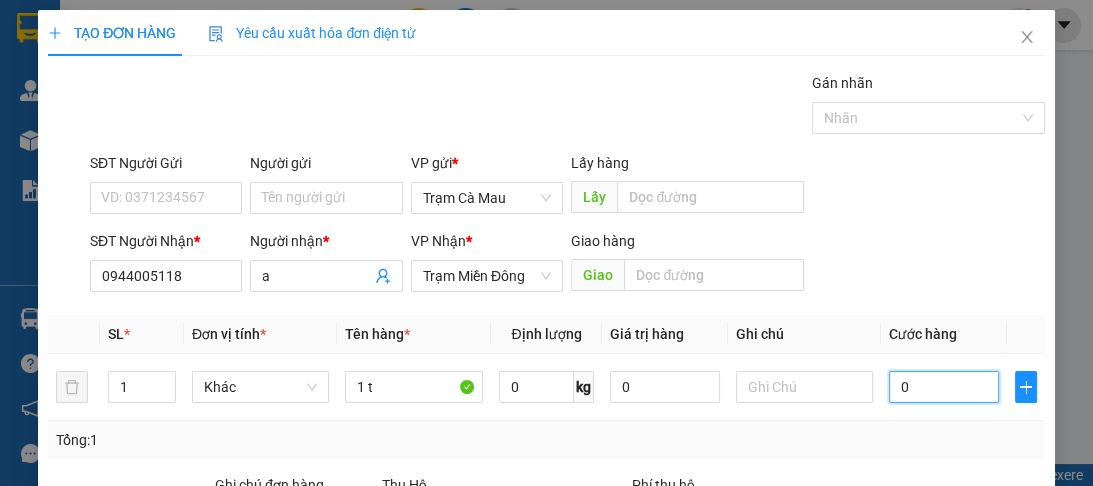 type on "7" 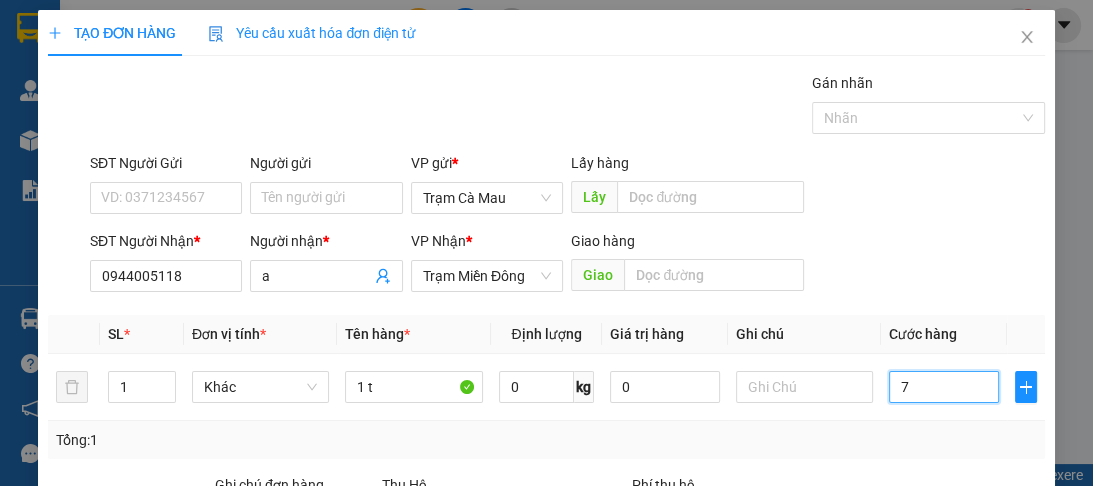 type on "70" 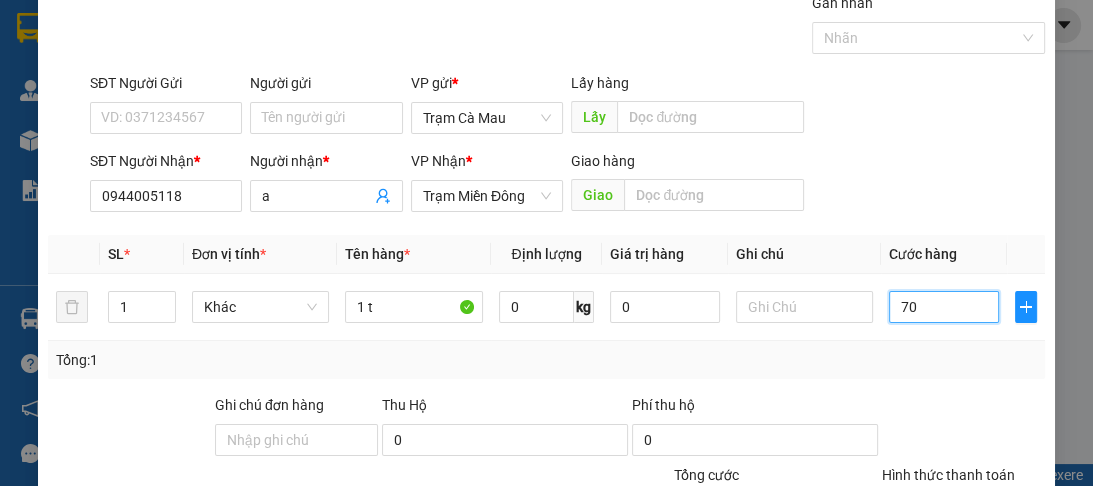 scroll, scrollTop: 252, scrollLeft: 0, axis: vertical 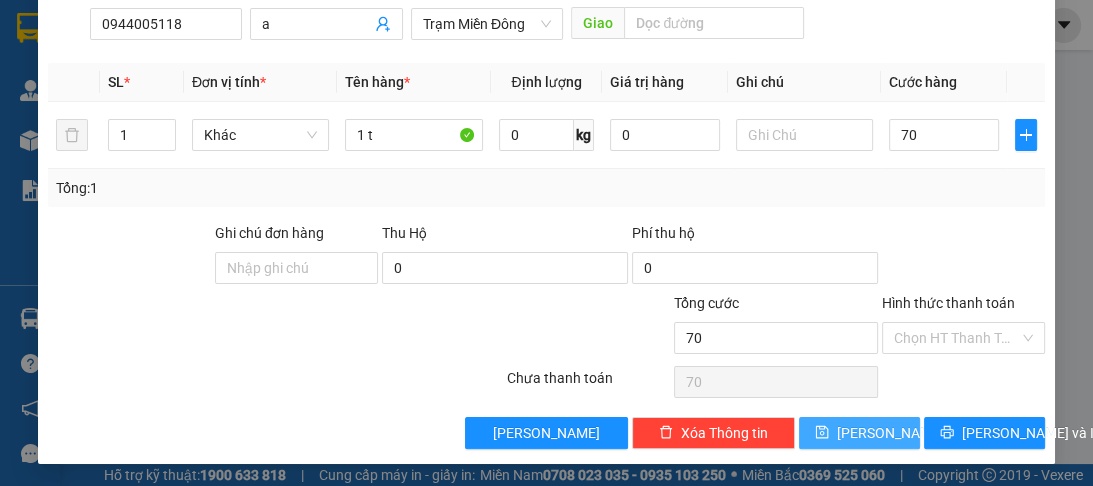 type on "70.000" 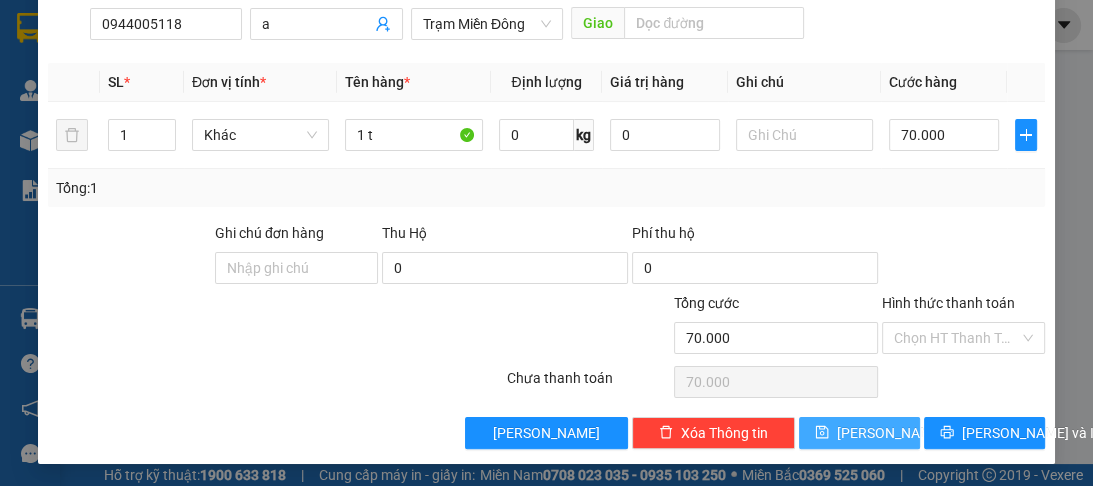 click on "[PERSON_NAME]" at bounding box center [859, 433] 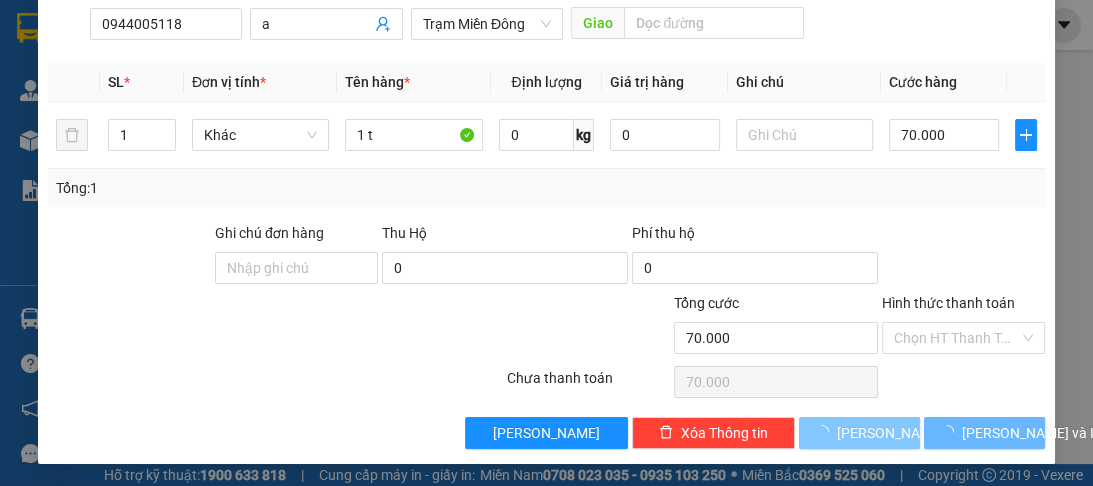 type 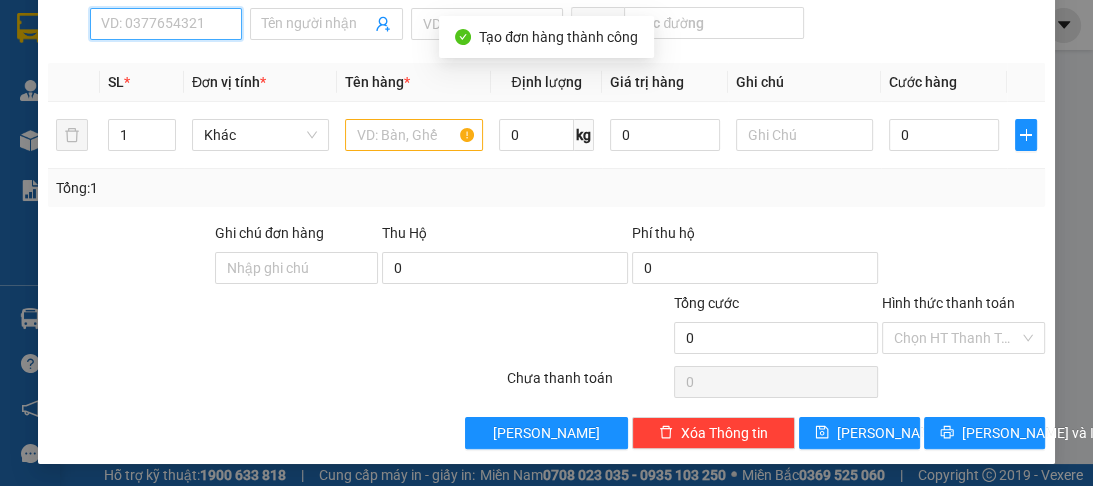 click on "SĐT Người Nhận  *" at bounding box center [166, 24] 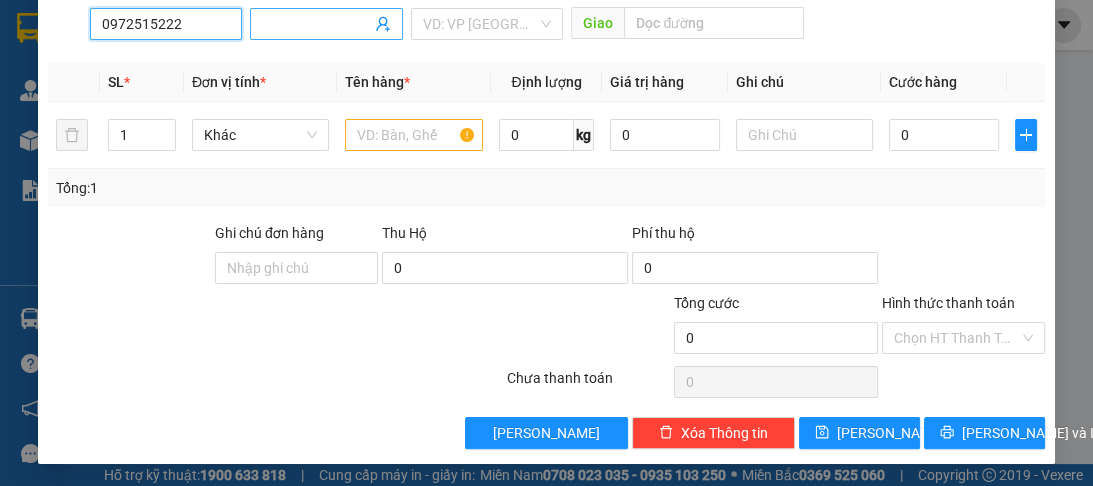 type on "0972515222" 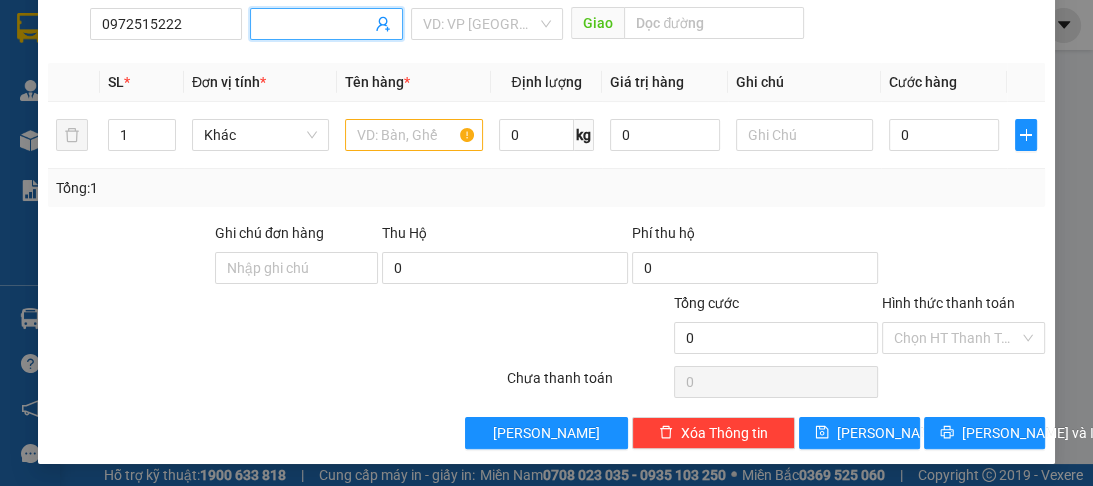 click on "Người nhận  *" at bounding box center [316, 24] 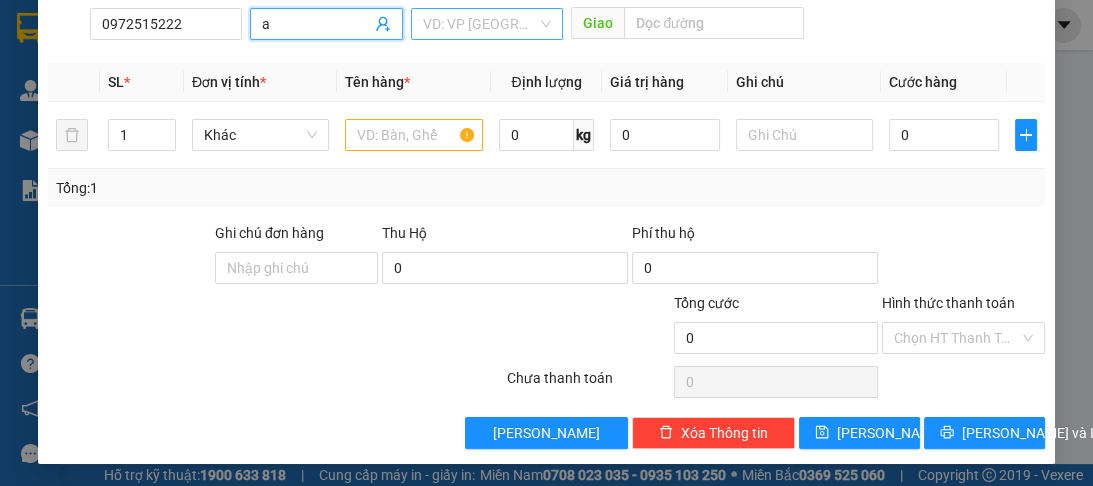 type on "a" 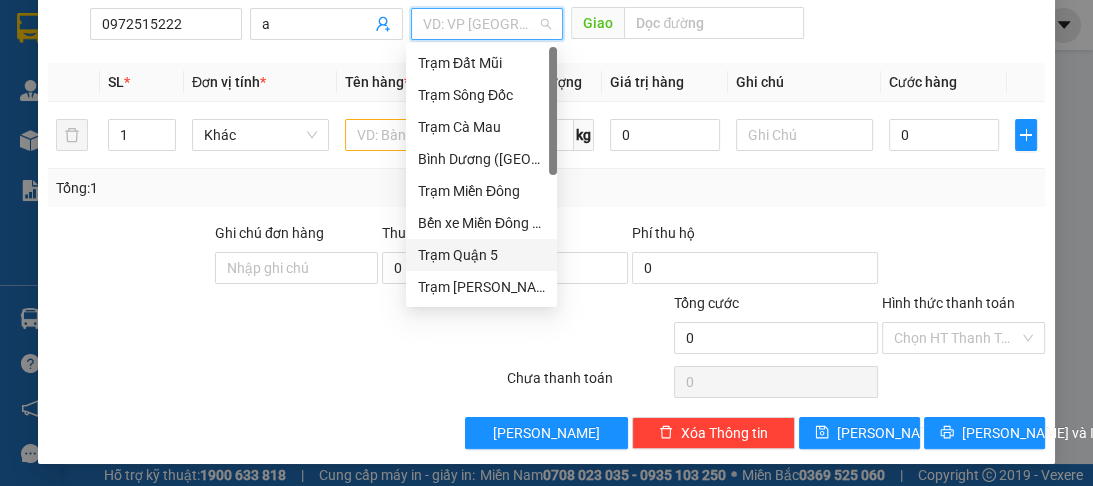 drag, startPoint x: 466, startPoint y: 255, endPoint x: 432, endPoint y: 192, distance: 71.5891 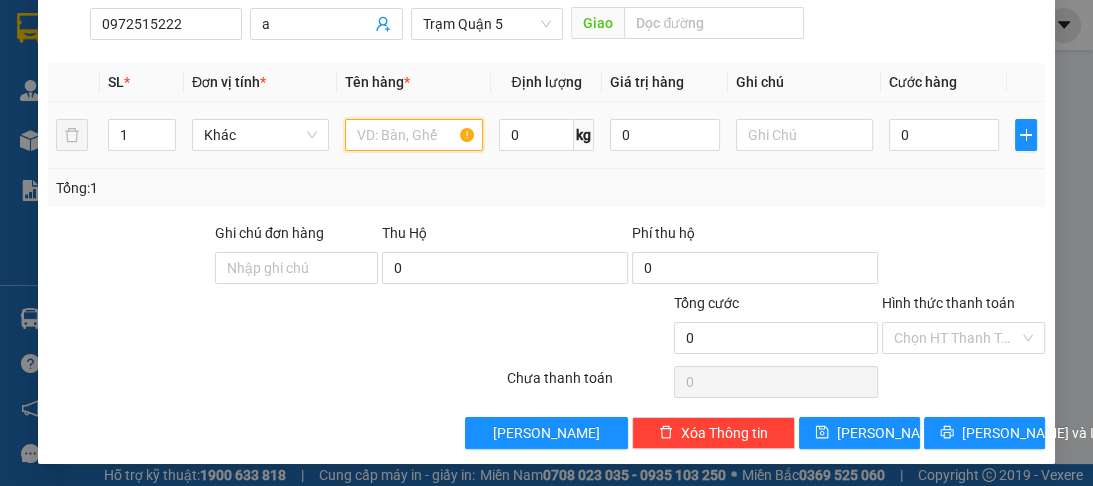 click at bounding box center (413, 135) 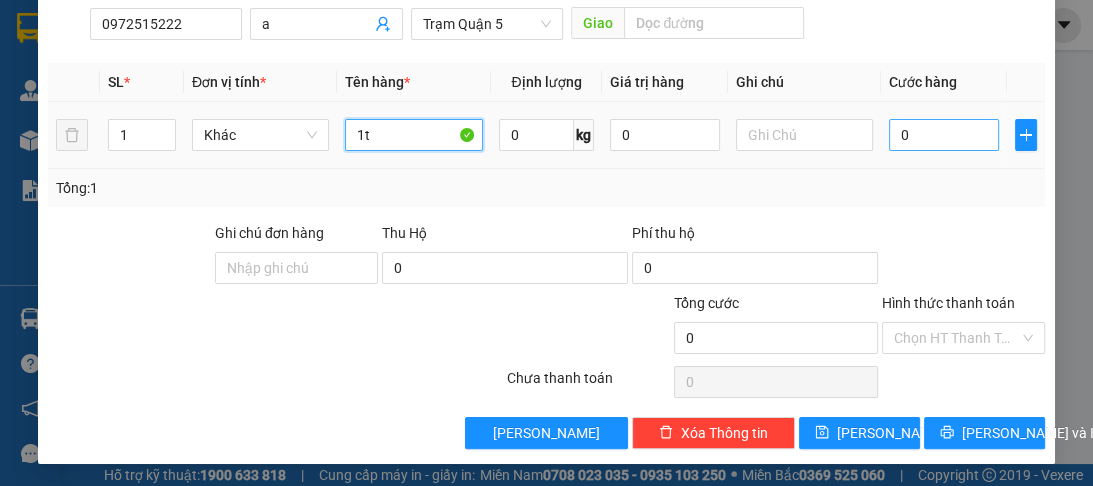 type on "1t" 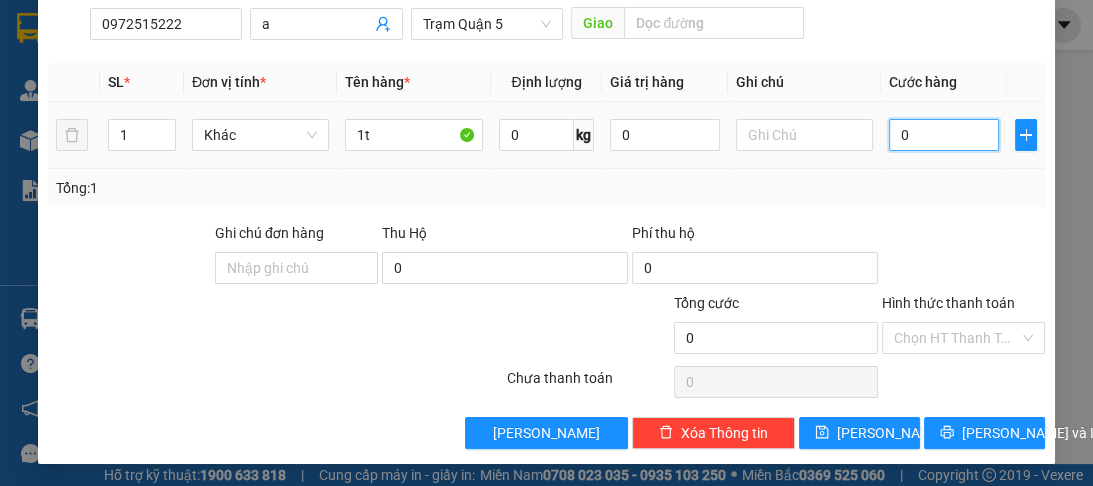 click on "0" at bounding box center (944, 135) 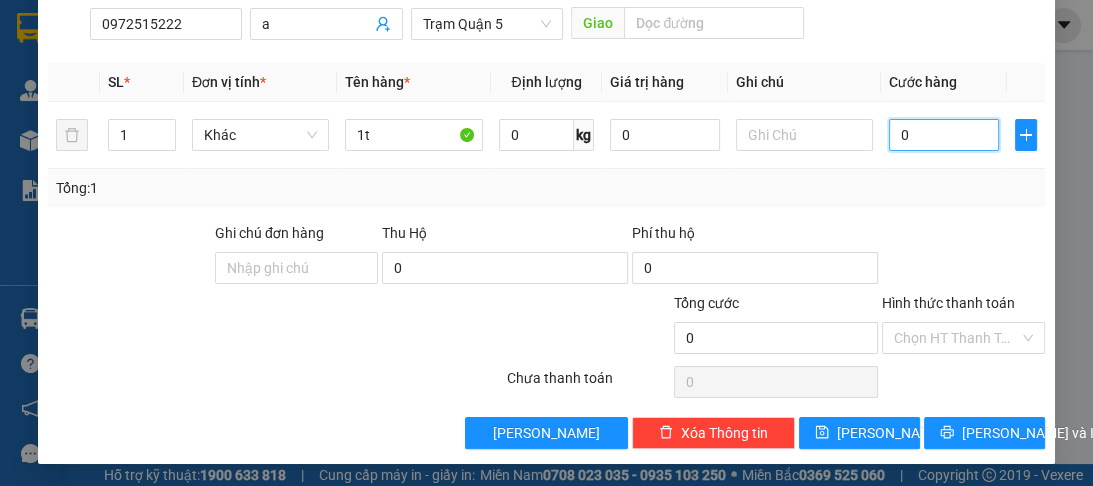 type on "6" 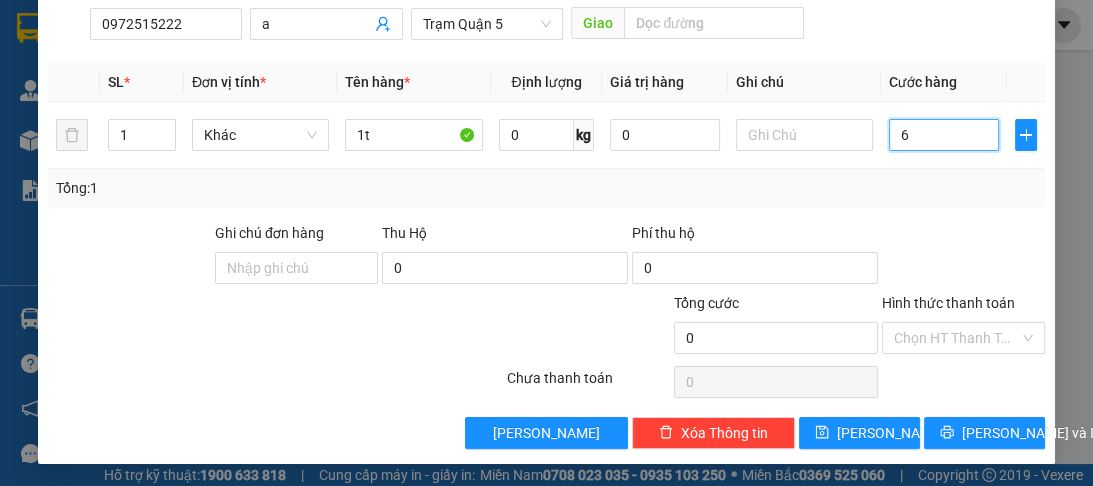 type on "6" 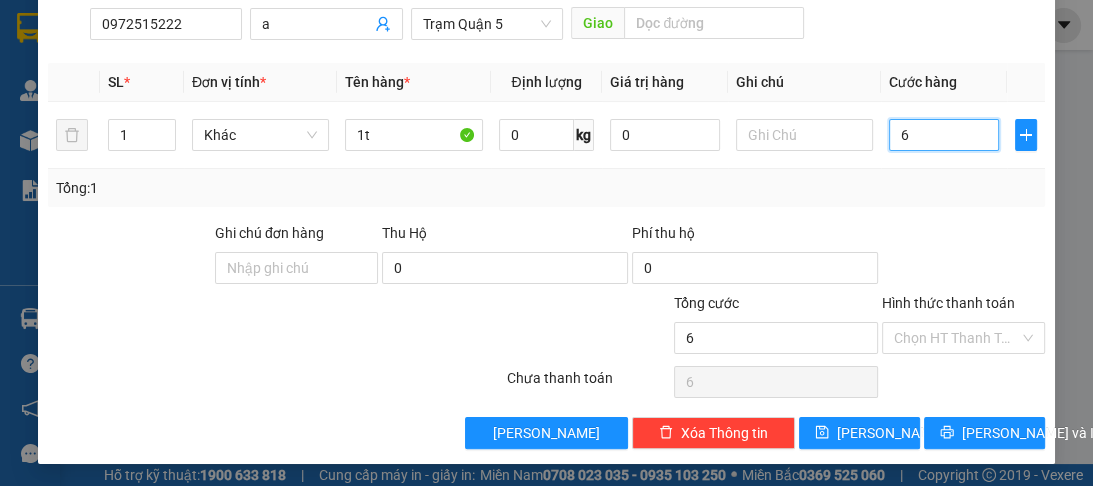 type on "60" 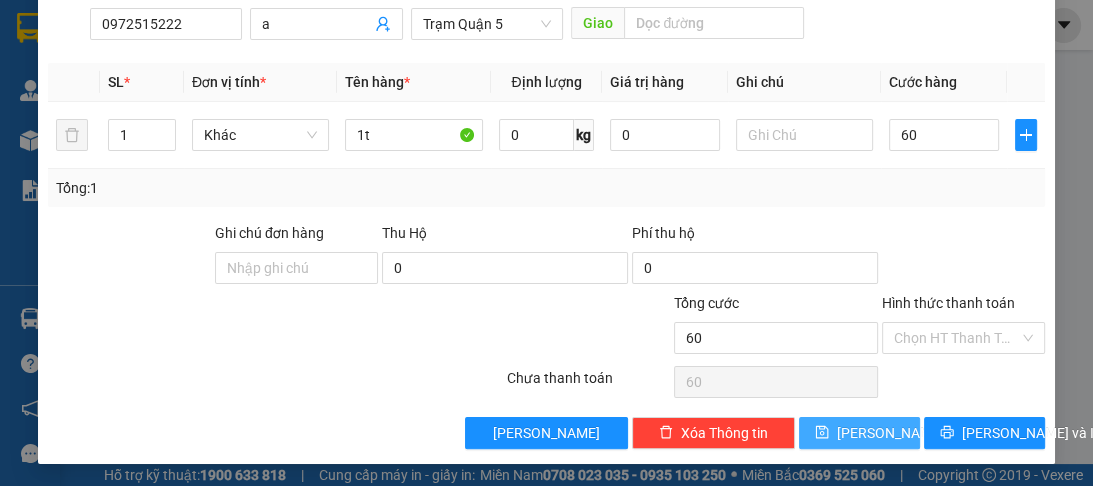 type on "60.000" 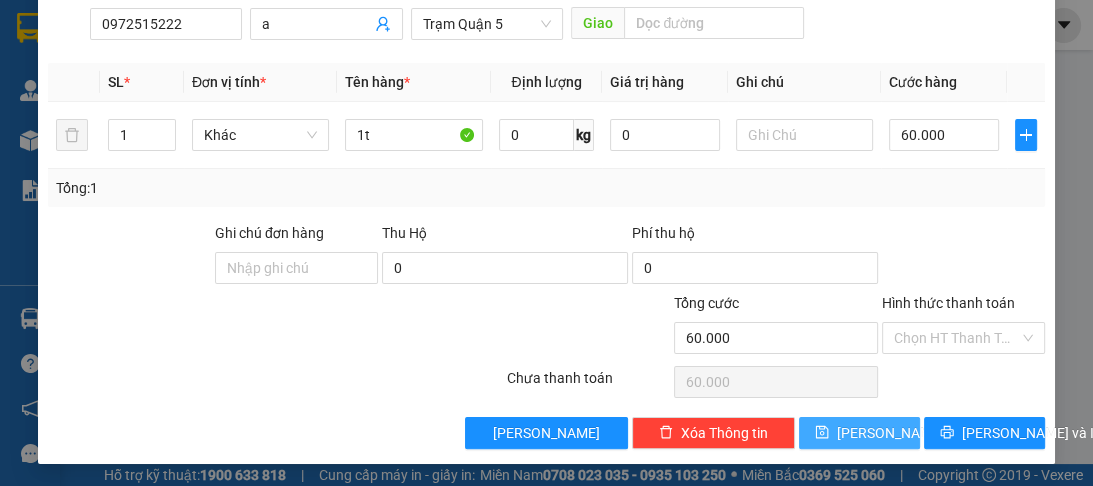 click on "[PERSON_NAME]" at bounding box center (890, 433) 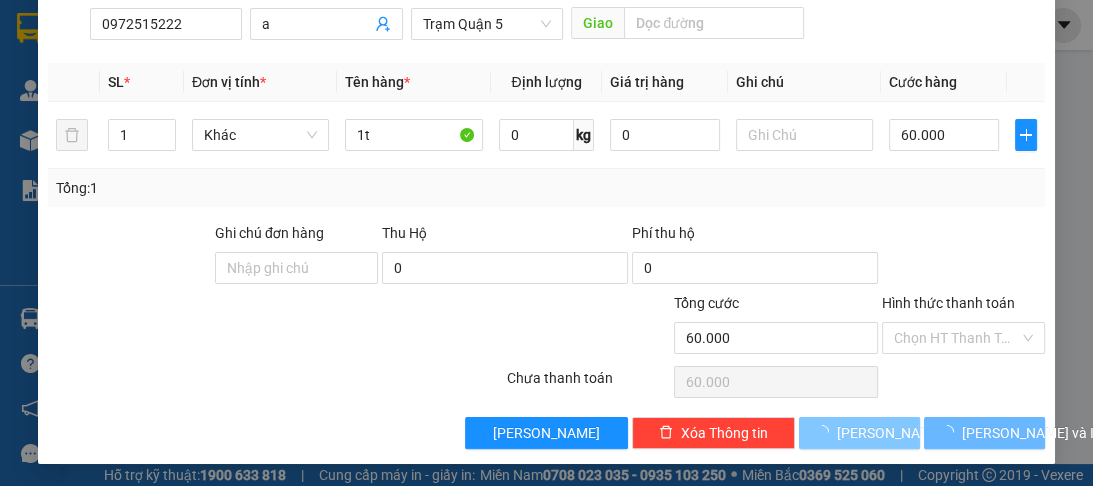 type 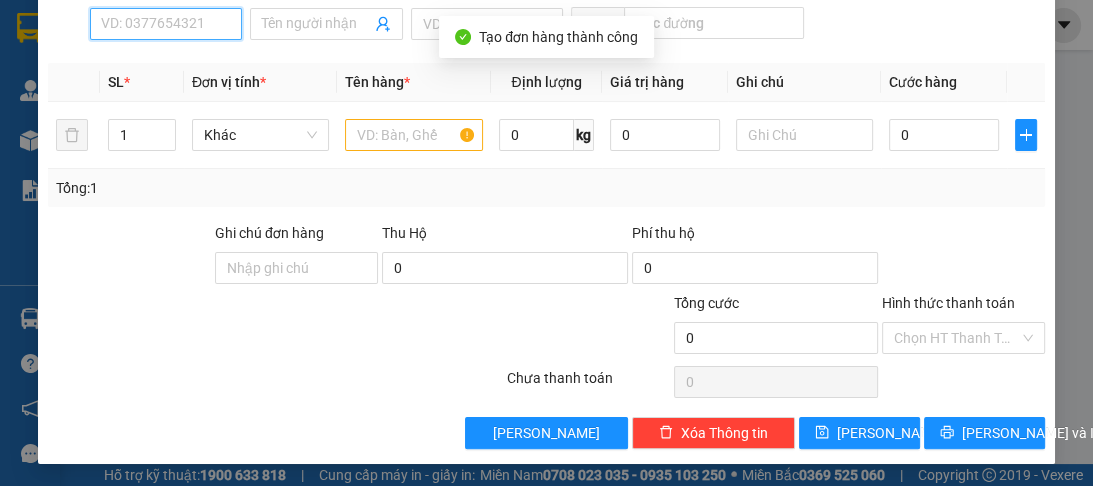 click on "SĐT Người Nhận  *" at bounding box center (166, 24) 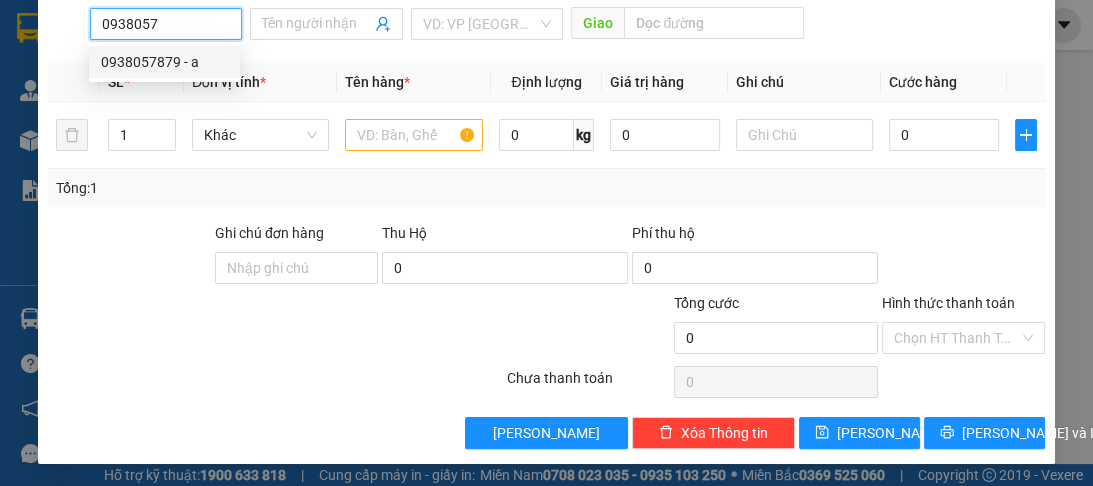 click on "0938057879 - a" at bounding box center [164, 62] 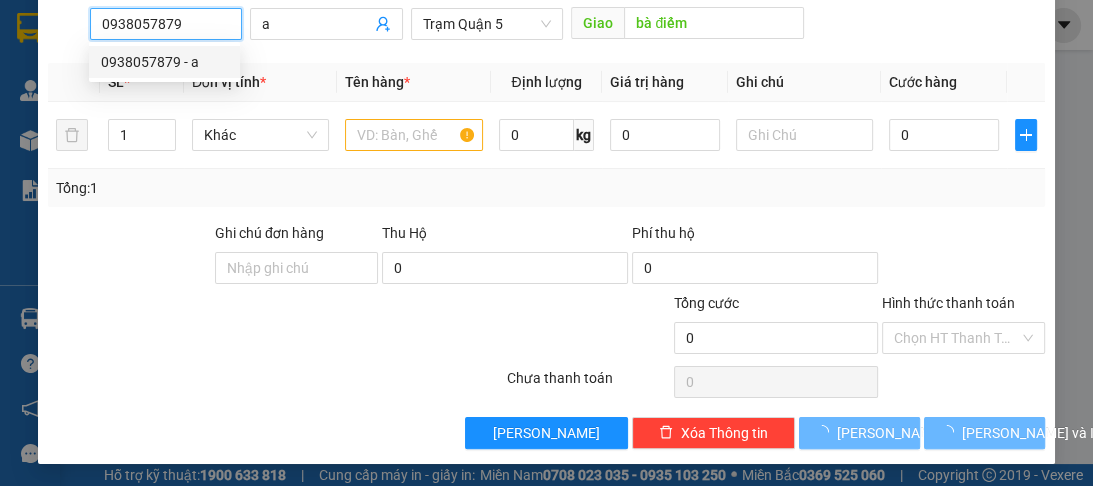 type on "120.000" 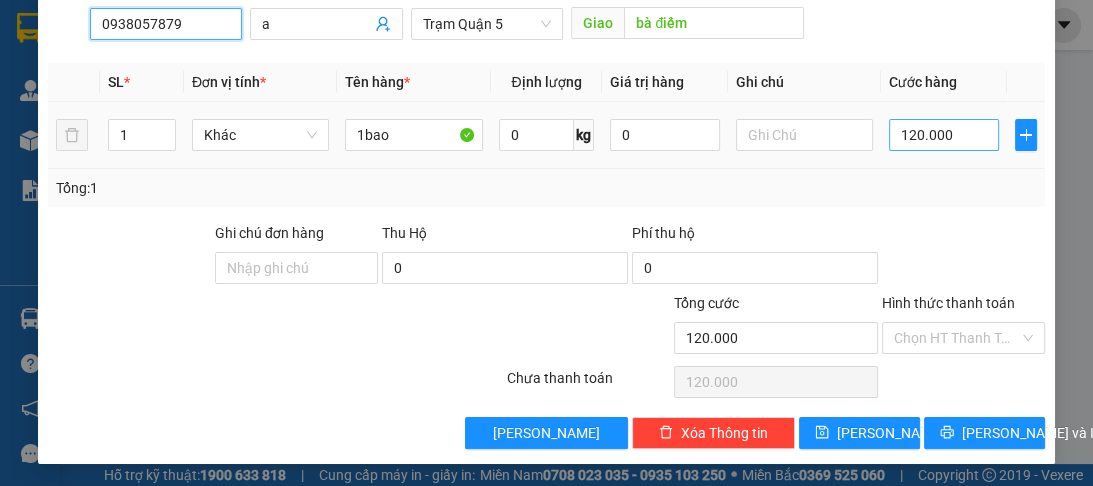 type on "0938057879" 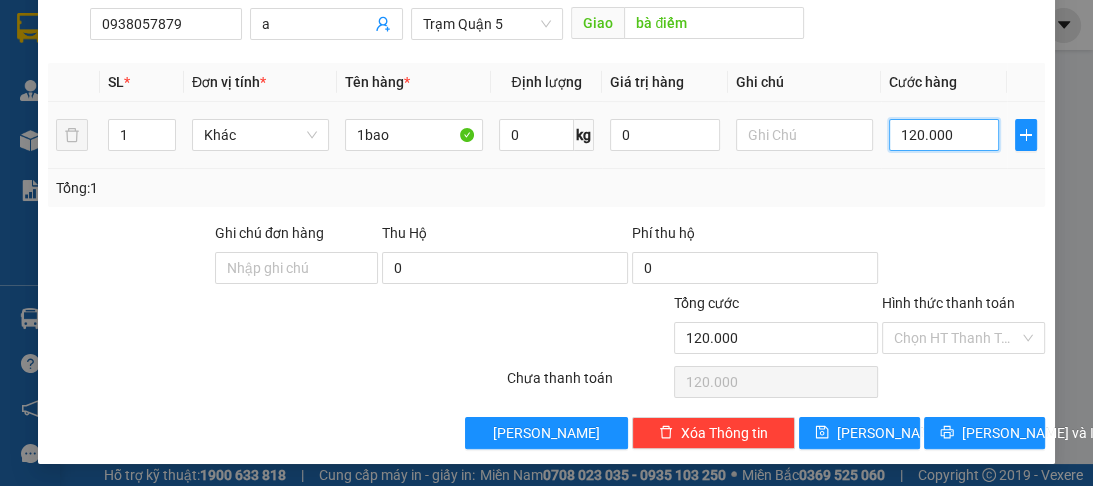 click on "120.000" at bounding box center [944, 135] 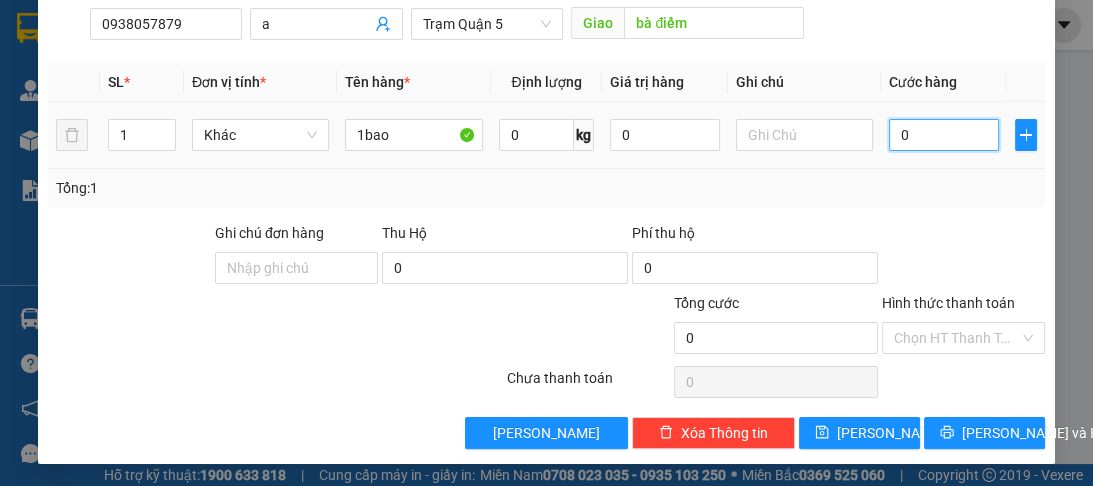 type on "1" 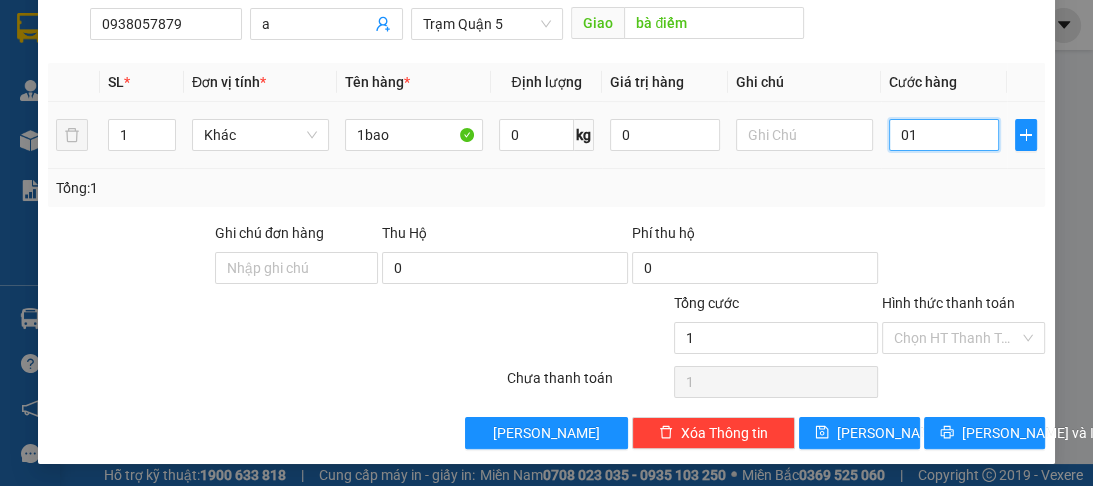 type on "15" 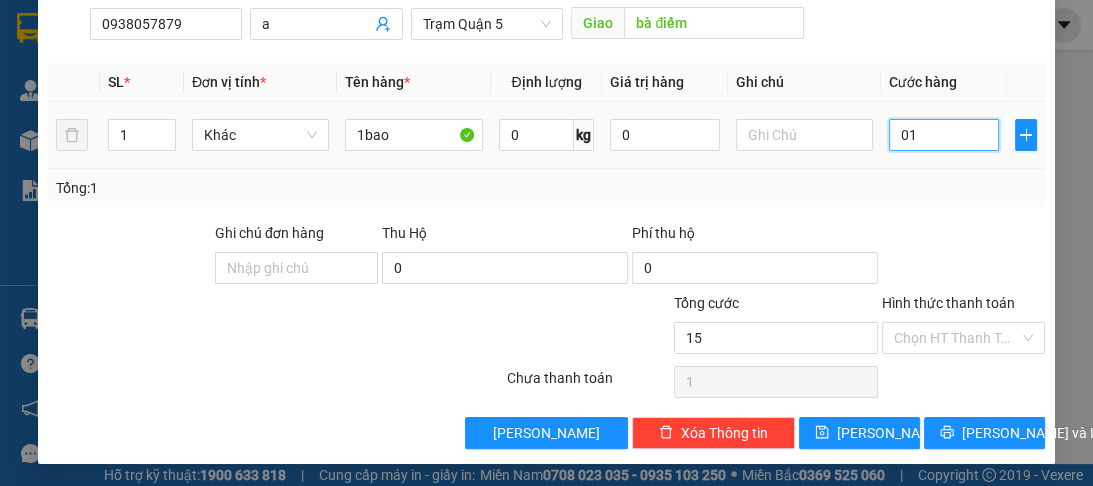type on "15" 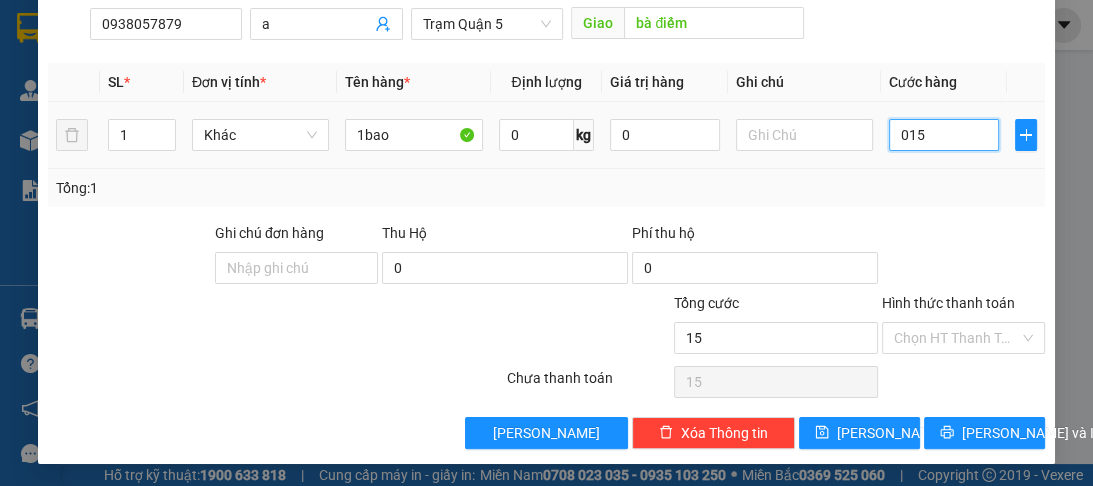 type on "150" 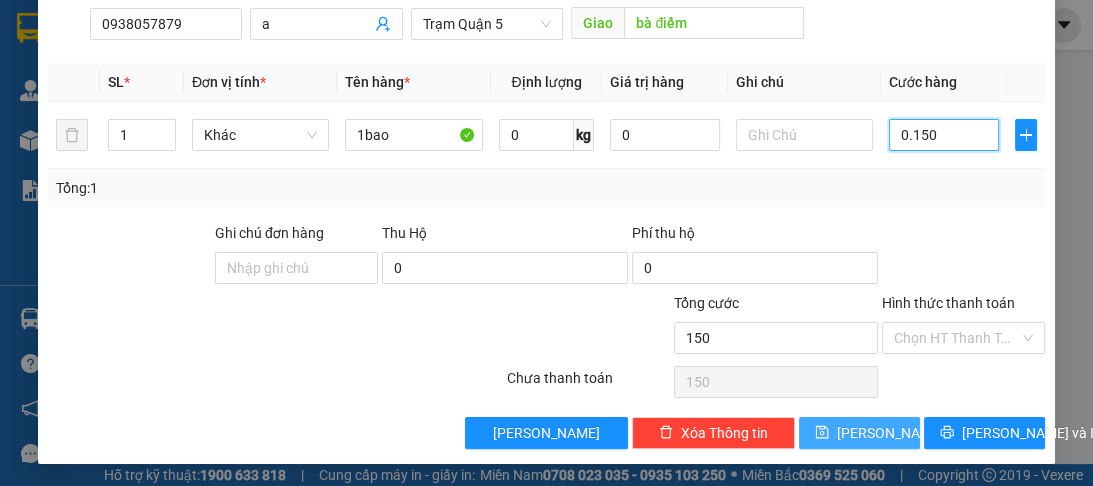 type on "0.150" 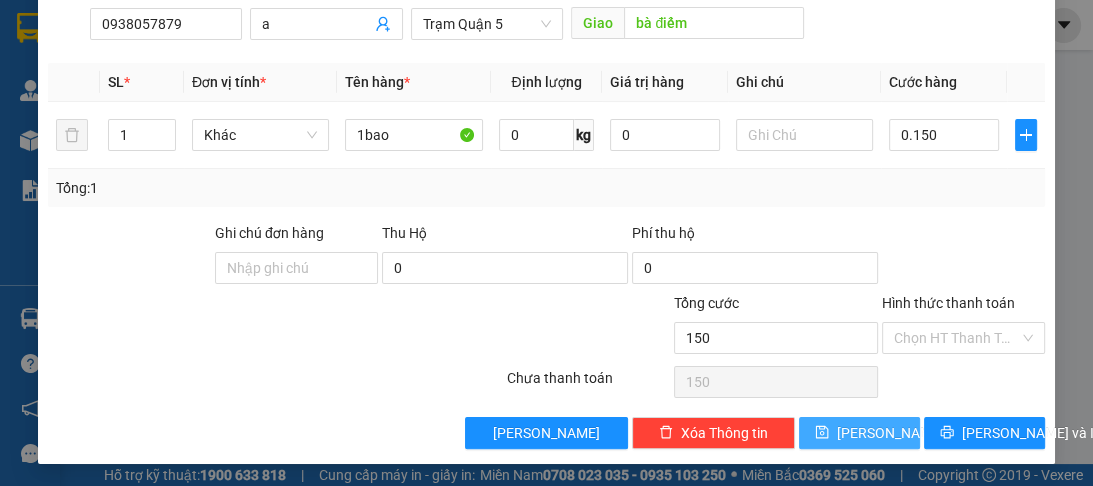 type on "150.000" 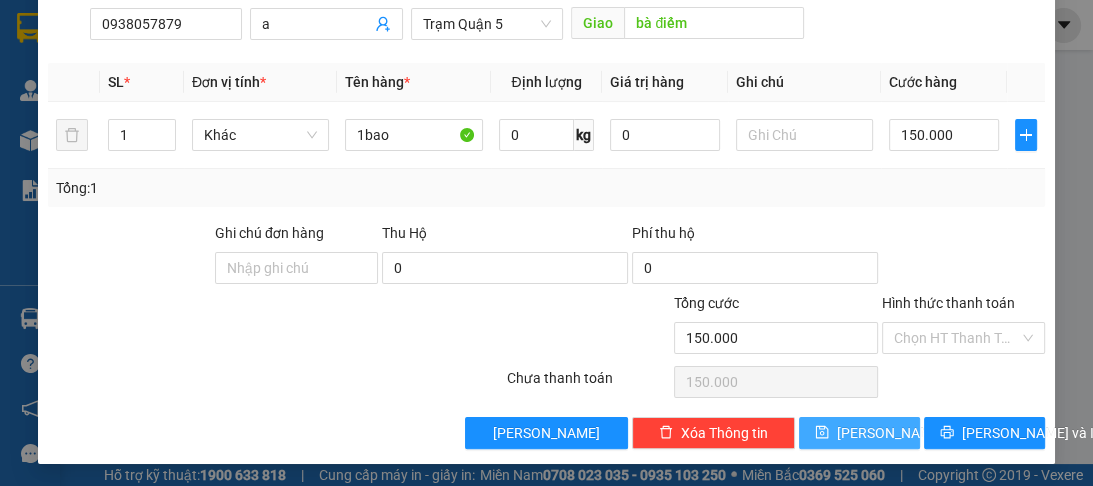 click on "[PERSON_NAME]" at bounding box center [859, 433] 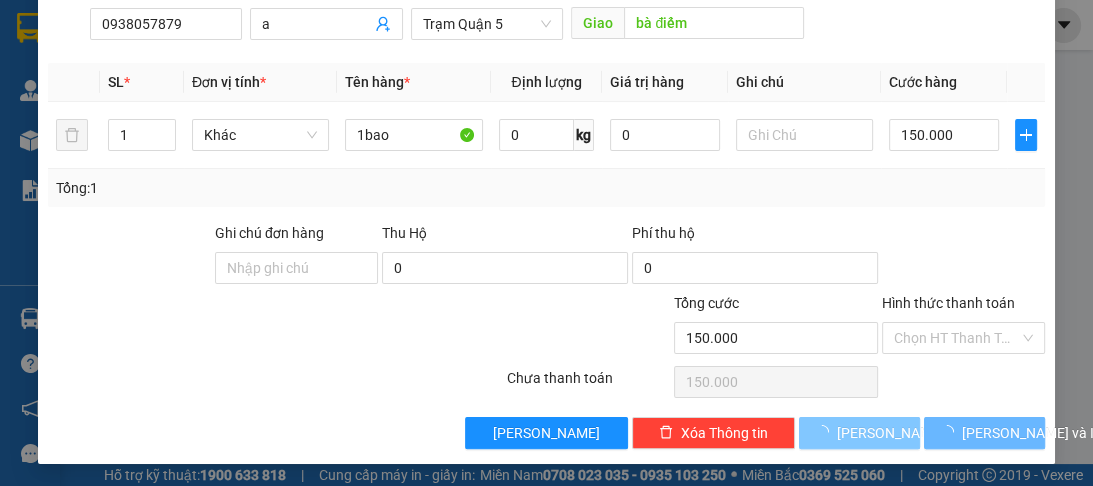 type 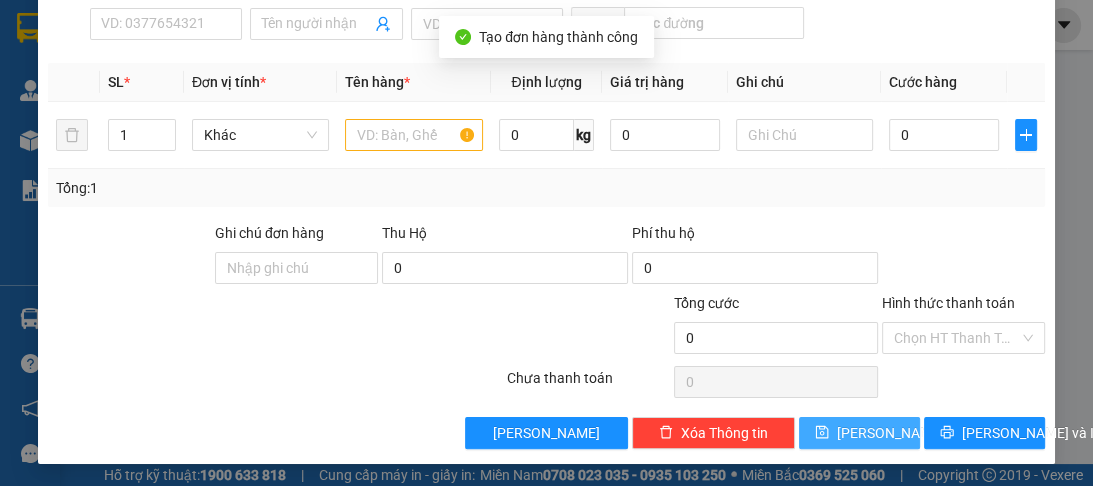 scroll, scrollTop: 12, scrollLeft: 0, axis: vertical 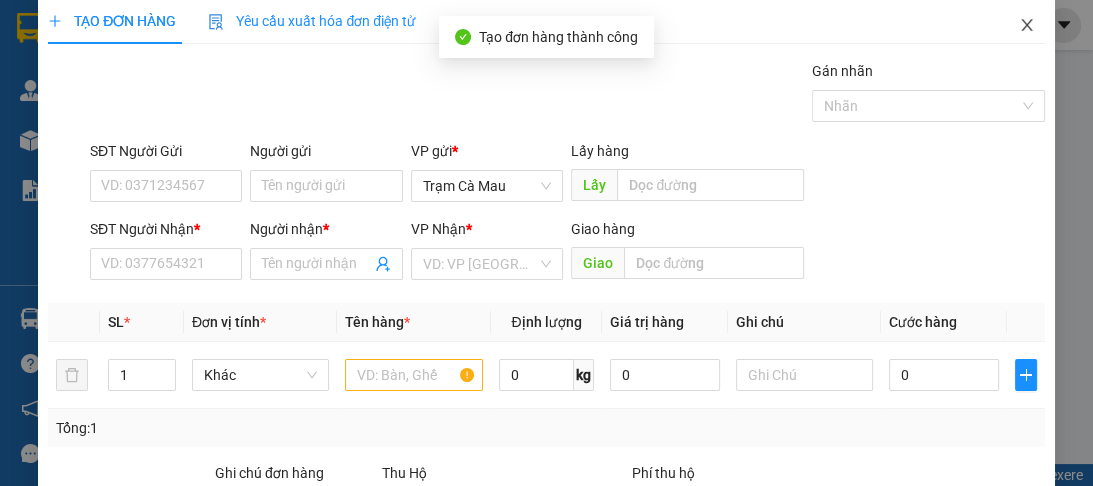 click 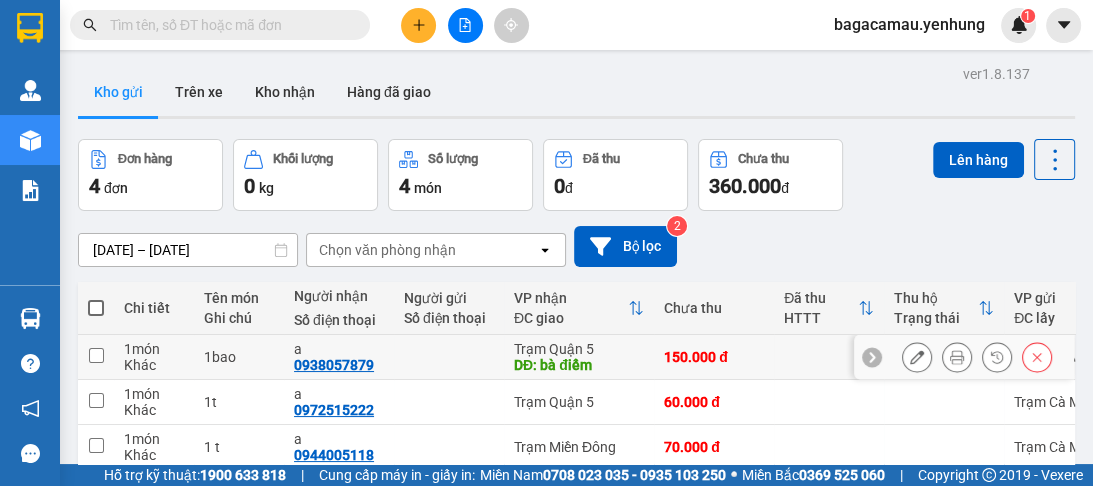 scroll, scrollTop: 139, scrollLeft: 0, axis: vertical 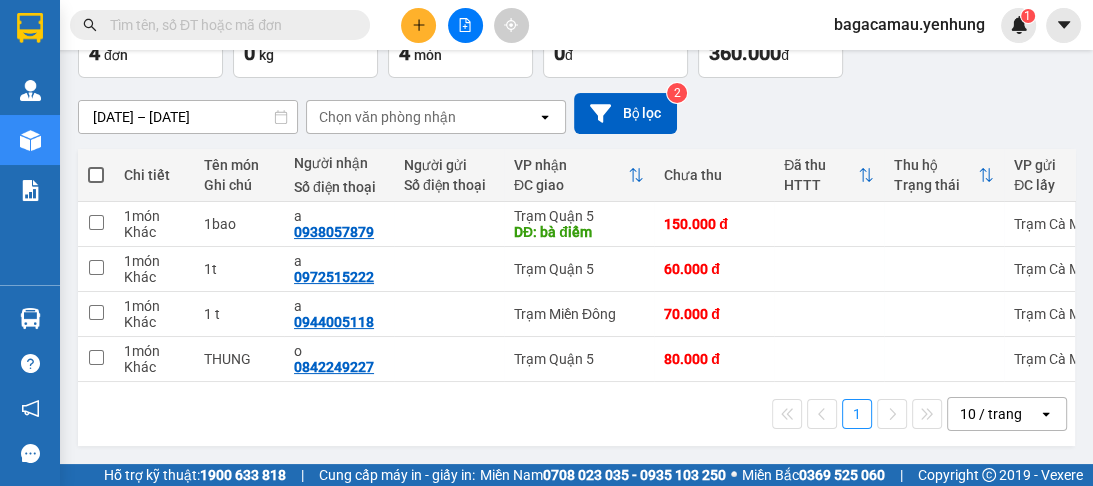 click on "10 / trang" at bounding box center (993, 414) 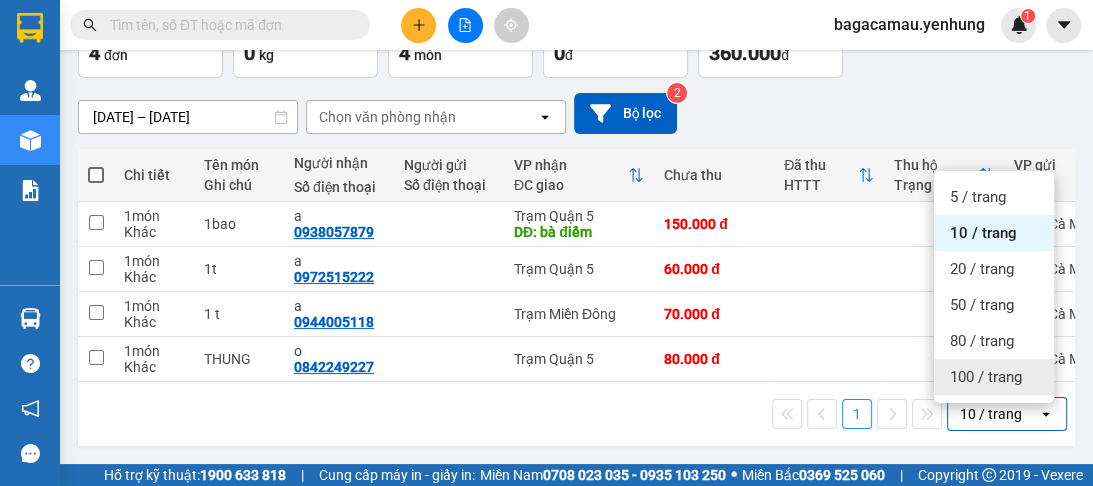 click on "100 / trang" at bounding box center (986, 377) 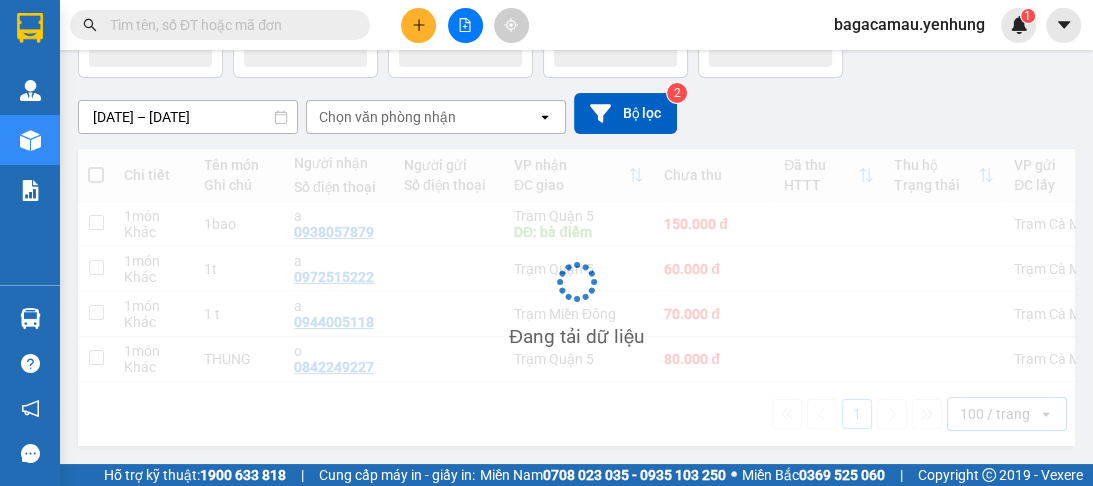 scroll, scrollTop: 139, scrollLeft: 0, axis: vertical 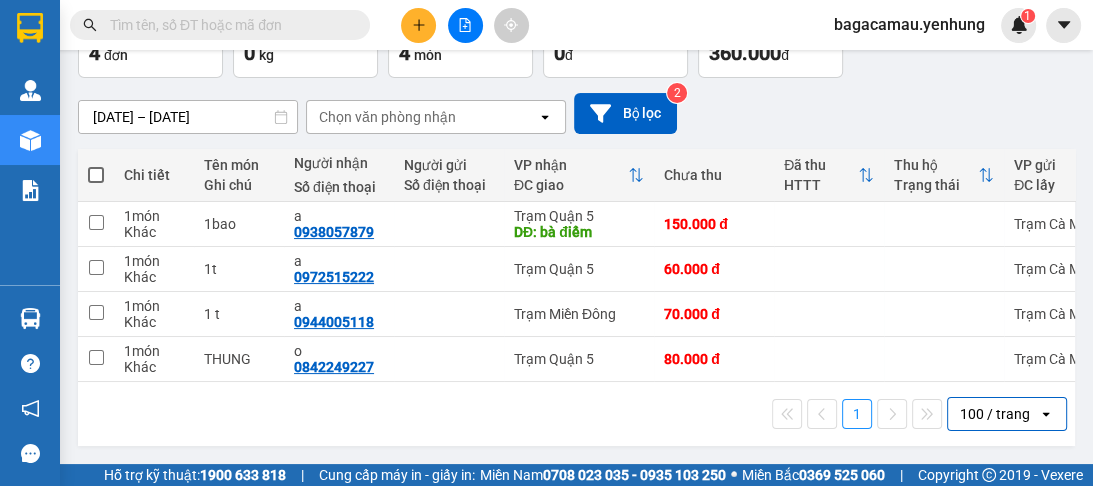 click at bounding box center [96, 175] 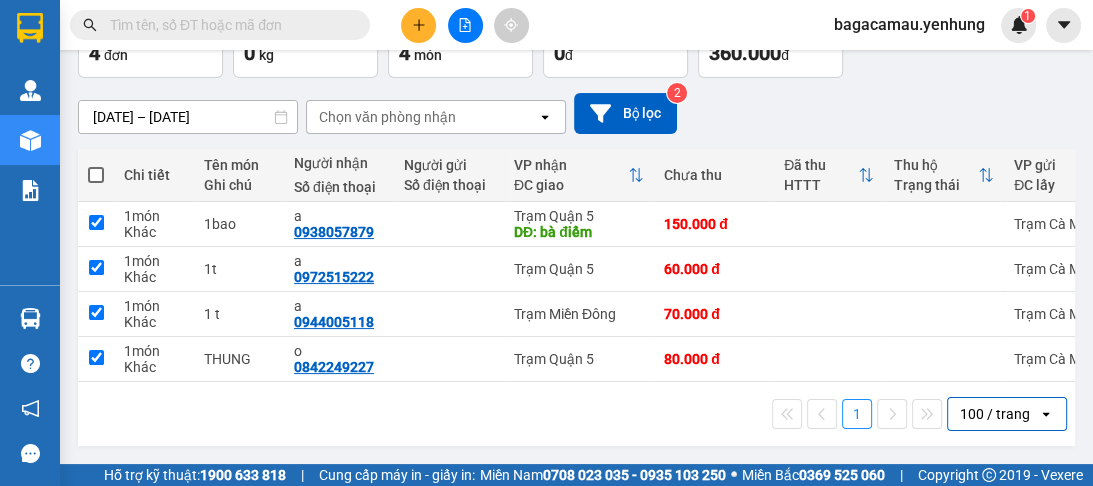 checkbox on "true" 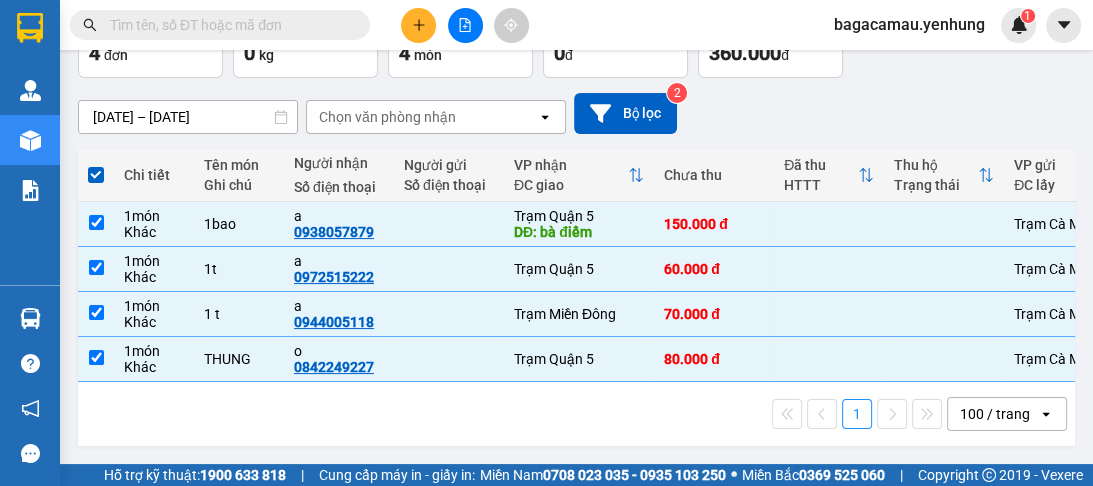 scroll, scrollTop: 0, scrollLeft: 0, axis: both 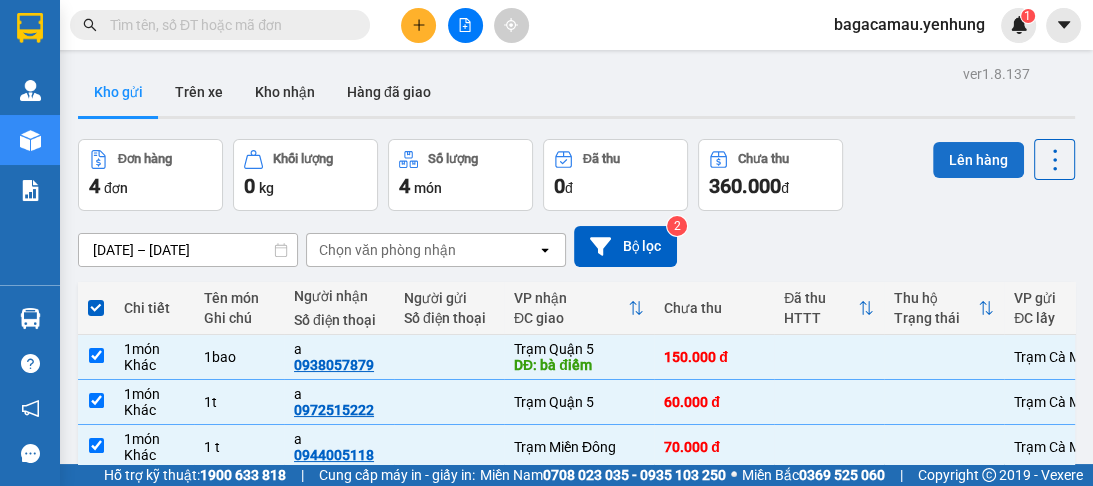 click on "Lên hàng" at bounding box center (978, 160) 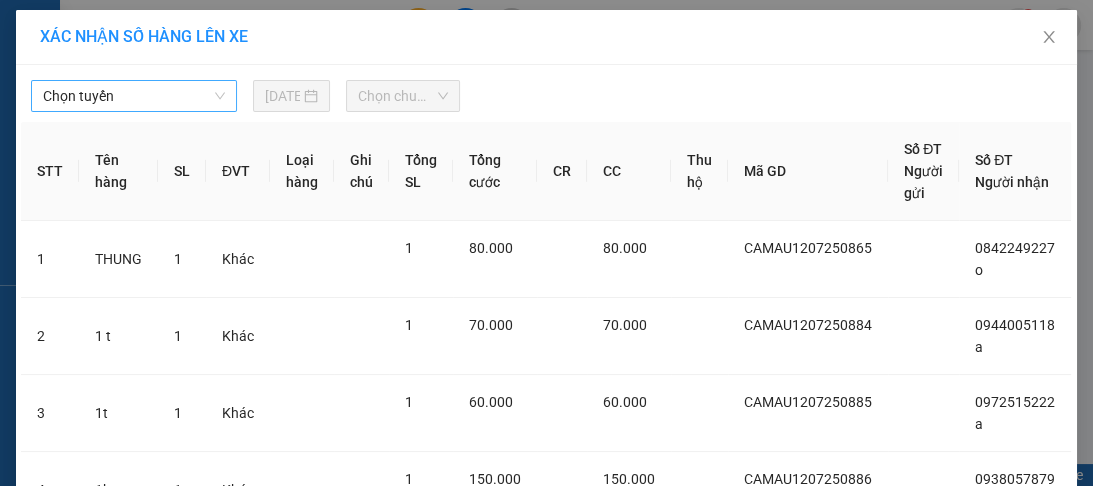 click on "Chọn tuyến" at bounding box center [134, 96] 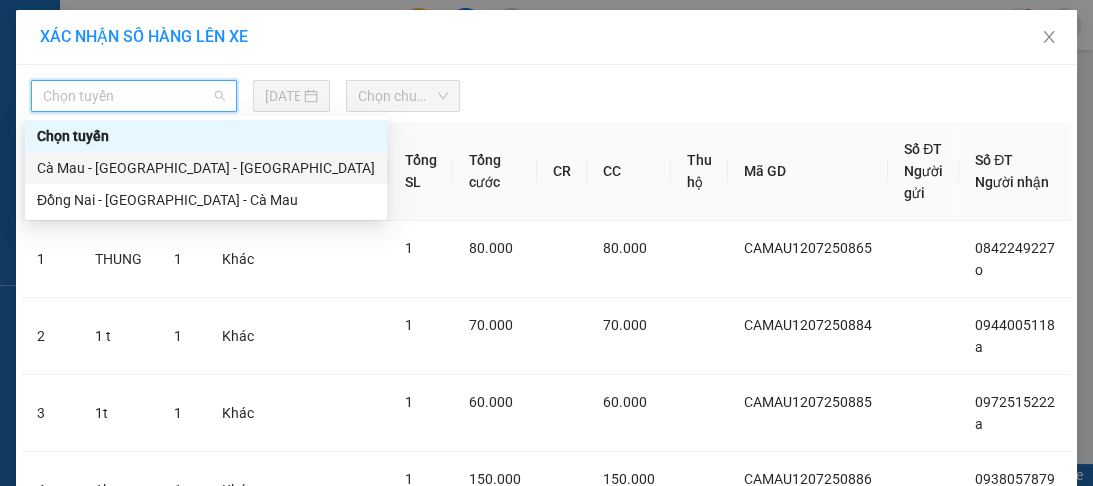click on "Cà Mau - [GEOGRAPHIC_DATA] - [GEOGRAPHIC_DATA]" at bounding box center (206, 168) 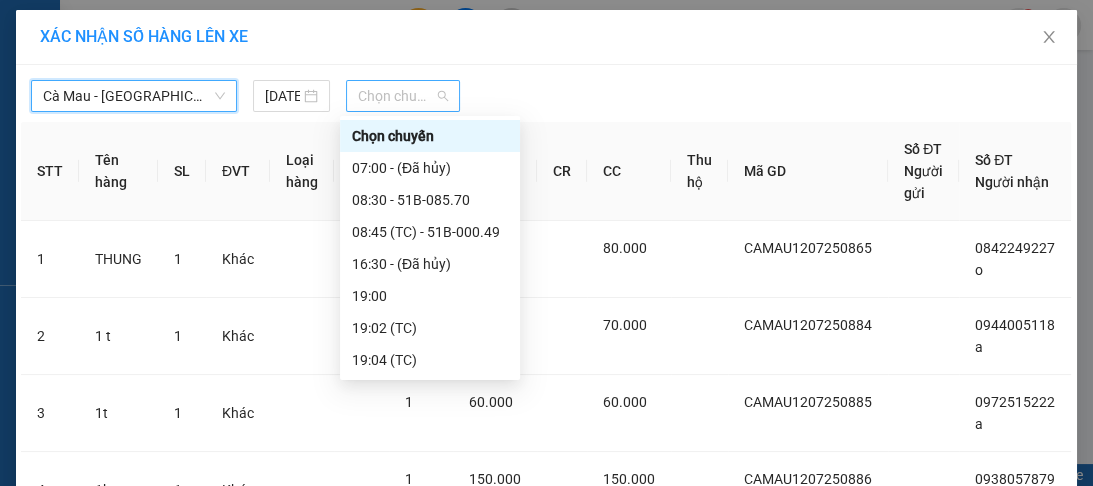 click on "Chọn chuyến" at bounding box center (403, 96) 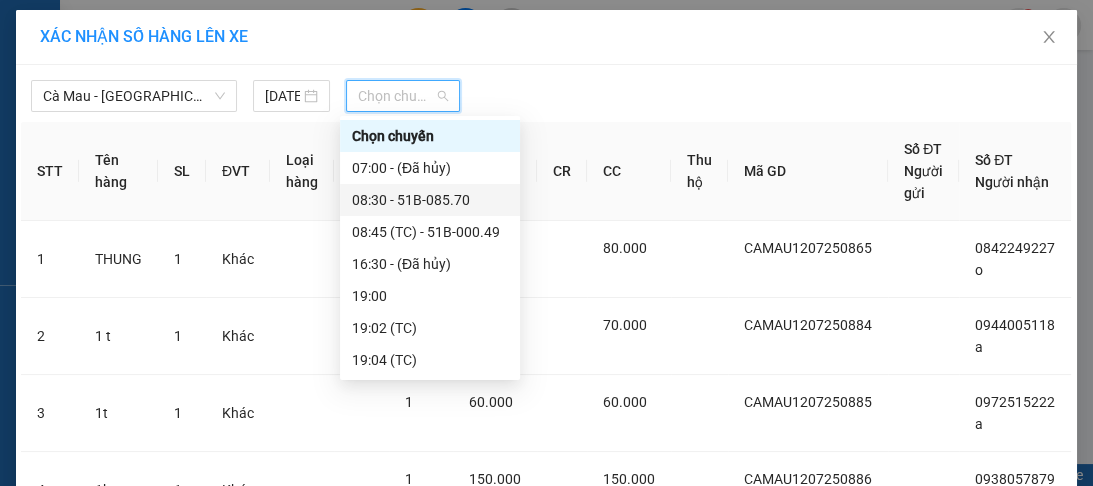 click on "08:30     - 51B-085.70" at bounding box center (430, 200) 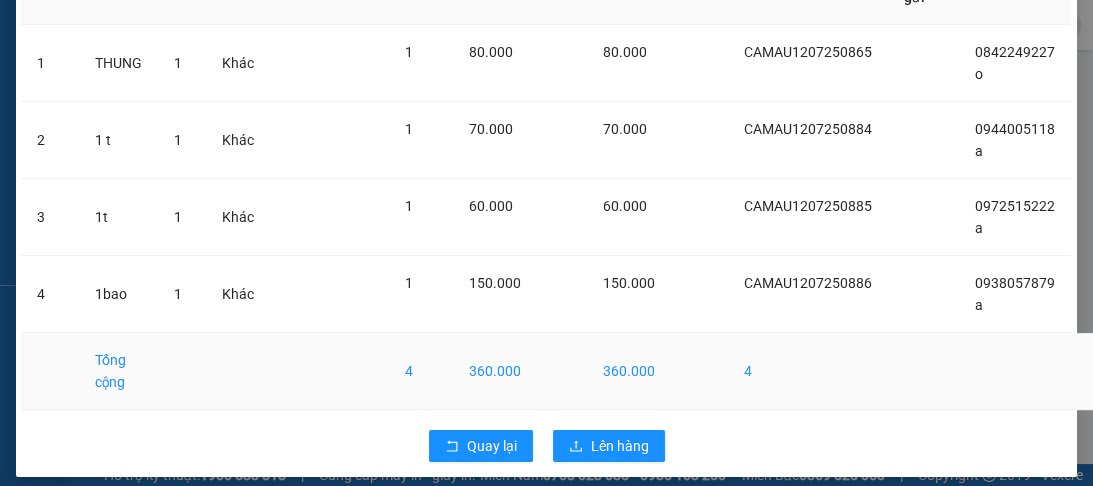 scroll, scrollTop: 254, scrollLeft: 0, axis: vertical 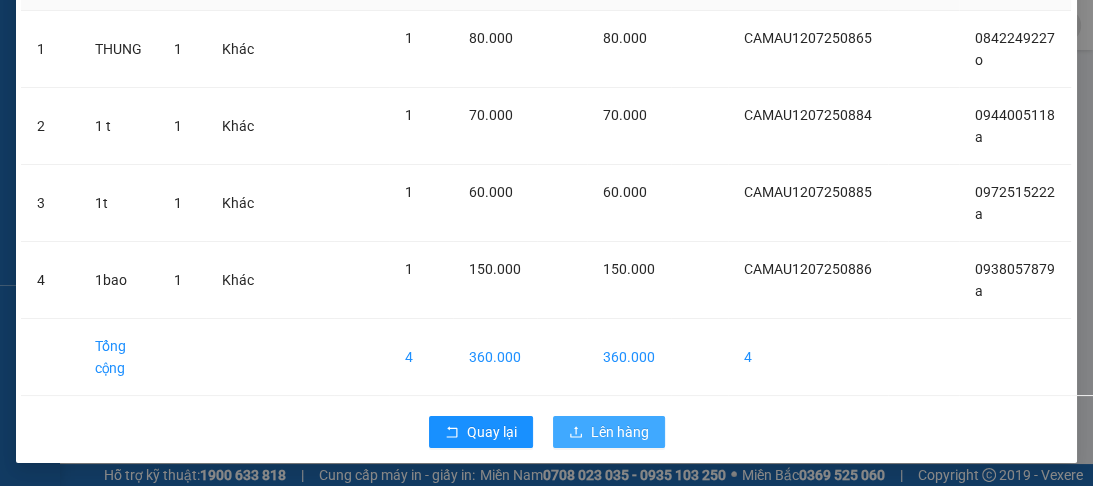 click on "Lên hàng" at bounding box center (620, 432) 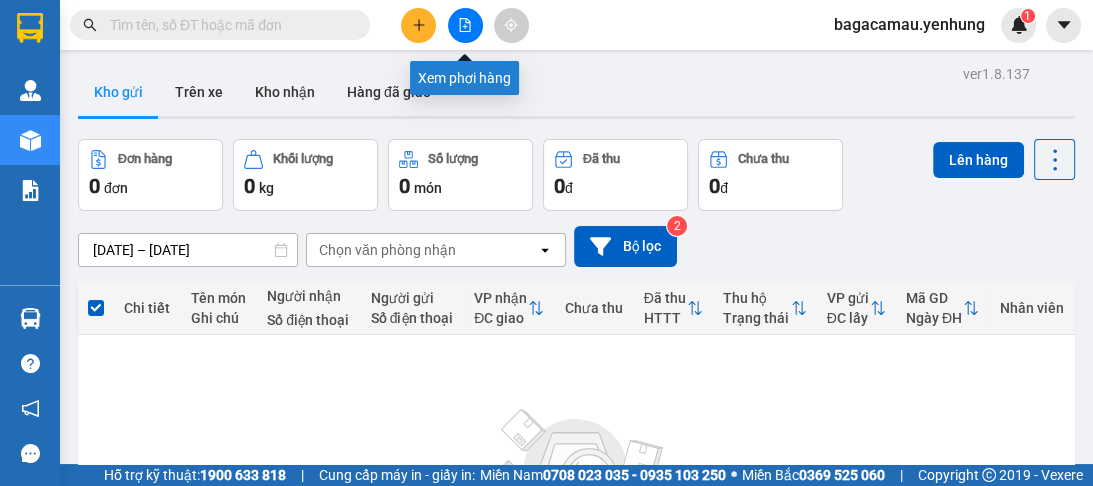 click at bounding box center (465, 25) 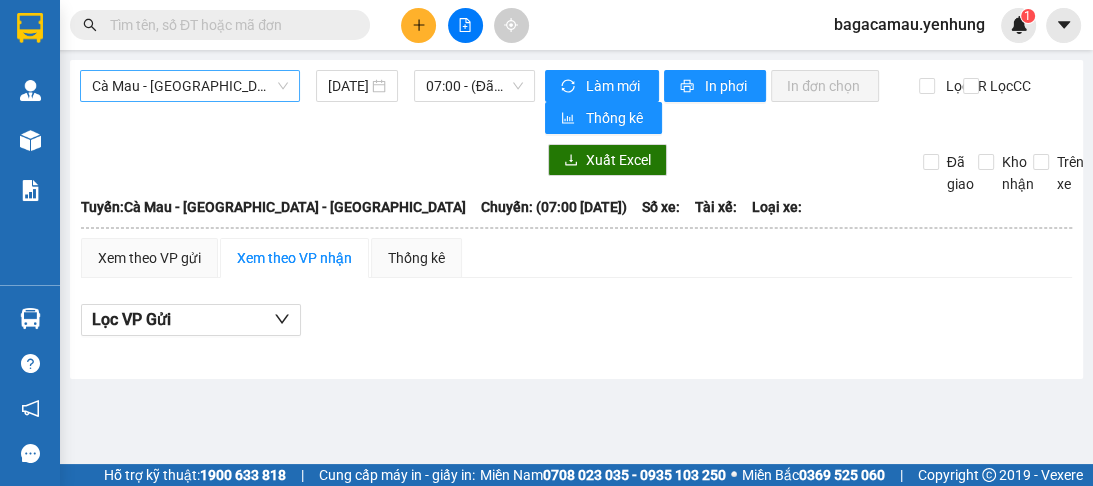 click on "Cà Mau - [GEOGRAPHIC_DATA] - [GEOGRAPHIC_DATA]" at bounding box center (190, 86) 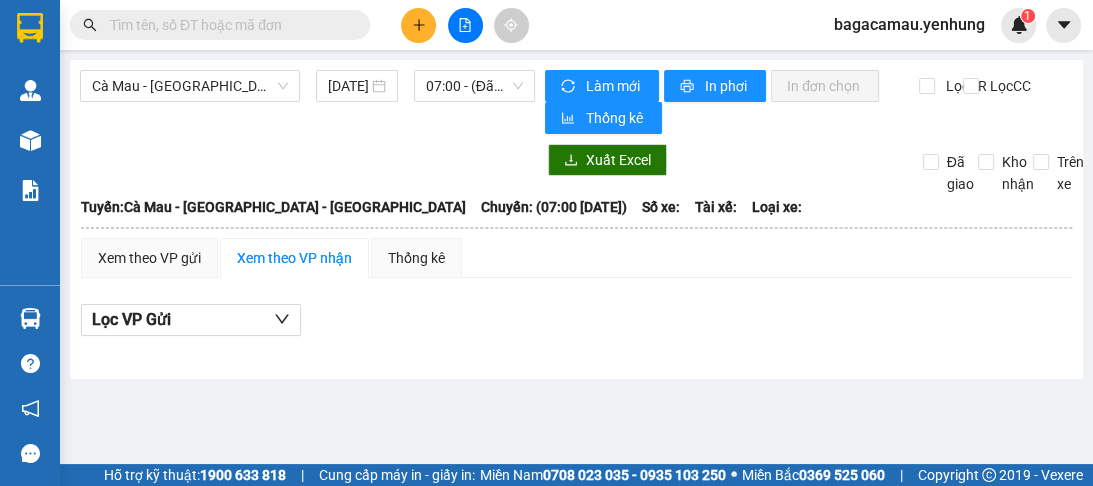 click on "Cà Mau - [GEOGRAPHIC_DATA] - [GEOGRAPHIC_DATA] [DATE] 07:00     - (Đã hủy) Làm mới In phơi In đơn chọn Thống kê Lọc  CR Lọc  CC Xuất Excel Đã giao Kho nhận Trên xe Yến Hùng   0913725825   Số 1 Đường [PERSON_NAME][GEOGRAPHIC_DATA], Phường 11 09:24 [DATE] Tuyến:  [GEOGRAPHIC_DATA] - [GEOGRAPHIC_DATA] - [GEOGRAPHIC_DATA]:   (07:00 [DATE]) [GEOGRAPHIC_DATA]:  [GEOGRAPHIC_DATA] - [GEOGRAPHIC_DATA] - [GEOGRAPHIC_DATA]:   (07:00 [DATE]) Số xe:  Tài xế:  Loại xe:  Xem theo VP gửi Xem theo VP nhận Thống kê Lọc VP Gửi Cước rồi :   0  VNĐ Chưa cước :   0  VNĐ Thu hộ:  0  VNĐ Nhà xe Yến Hùng   0913725825   Số 1 Đường [PERSON_NAME], Phường 11 Trạm Cà Mau  -  09:24 [DATE] [GEOGRAPHIC_DATA]:  Cà Mau - [GEOGRAPHIC_DATA] - [GEOGRAPHIC_DATA]:   (07:00 [DATE]) SL Tên hàng Tên người nhận SĐT người nhận CC CR Thu hộ VP Gửi Nơi lấy Người gửi Ghi chú ĐC [PERSON_NAME] nhận Cước rồi :   0  VNĐ Chưa cước :   0  VNĐ Thu hộ:  0  VNĐ VP Gửi" at bounding box center [576, 219] 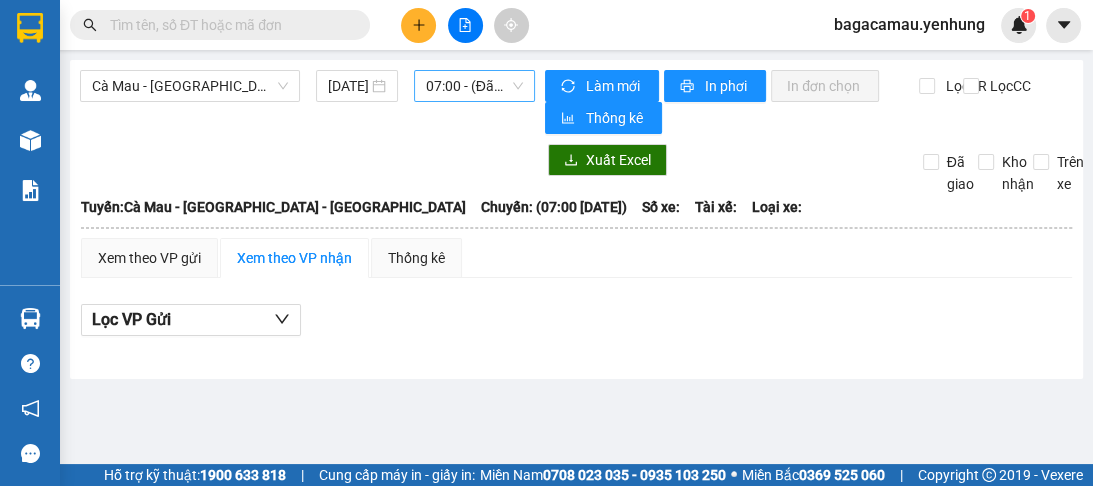 click on "07:00     - (Đã hủy)" at bounding box center (474, 86) 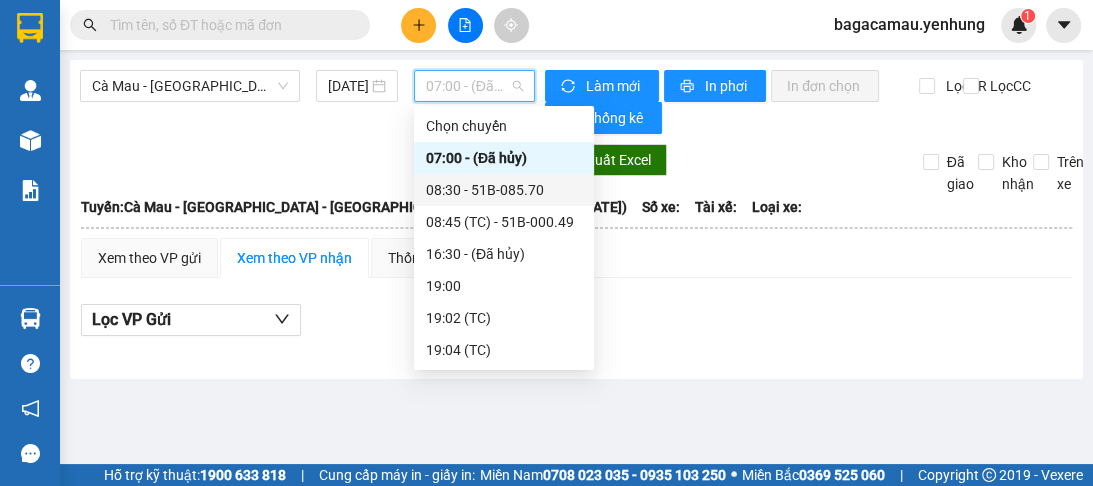 click on "08:30     - 51B-085.70" at bounding box center [504, 190] 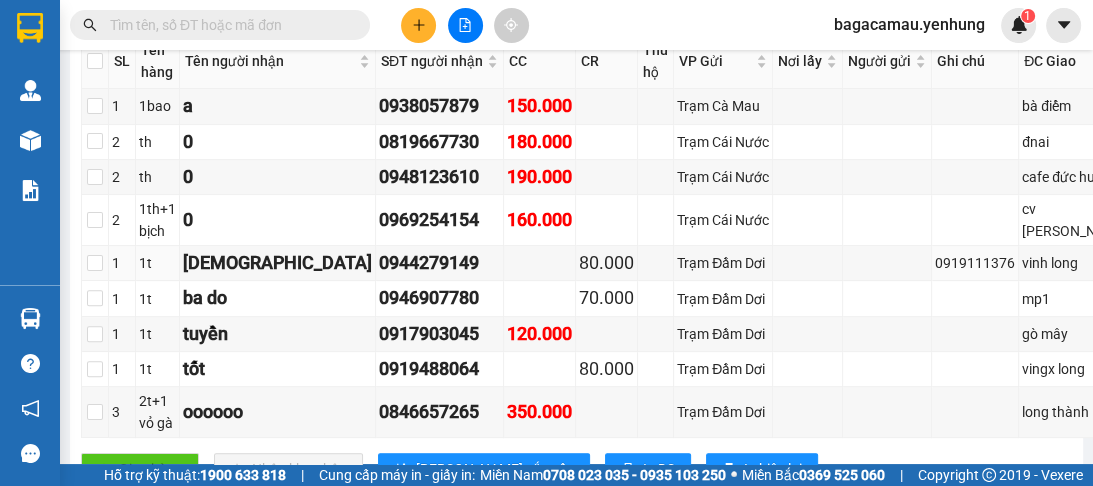 scroll, scrollTop: 560, scrollLeft: 0, axis: vertical 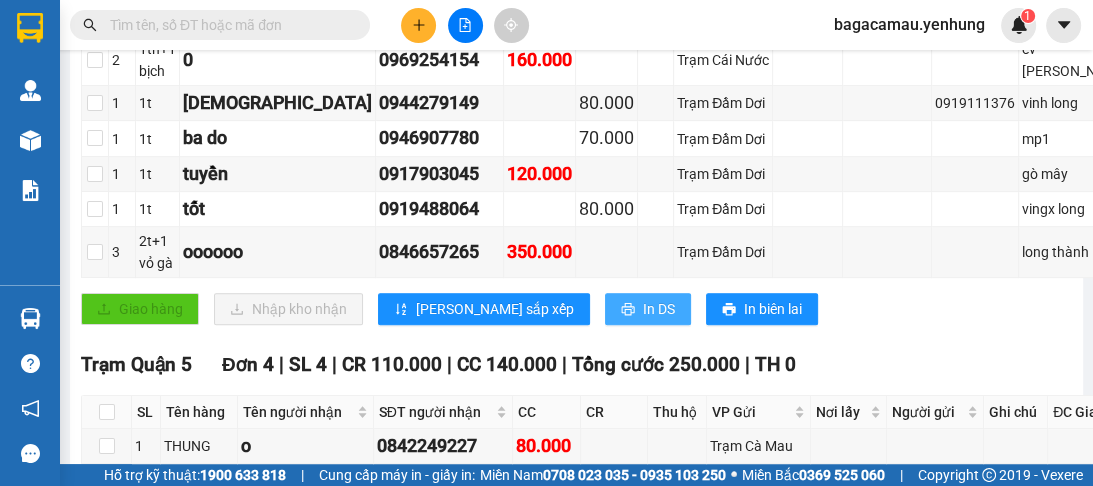 click on "In DS" at bounding box center [648, 309] 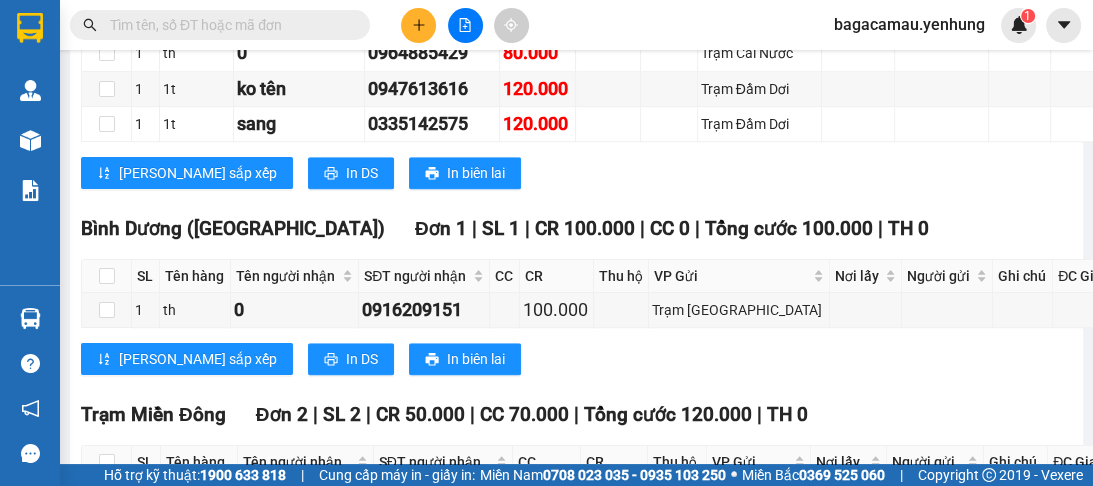 scroll, scrollTop: 1440, scrollLeft: 0, axis: vertical 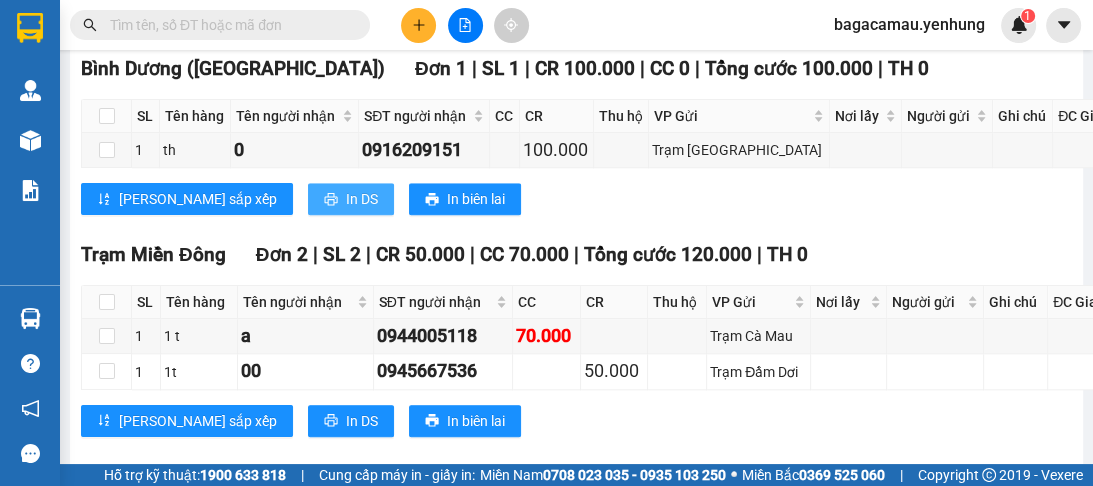 click on "In DS" at bounding box center (362, 199) 